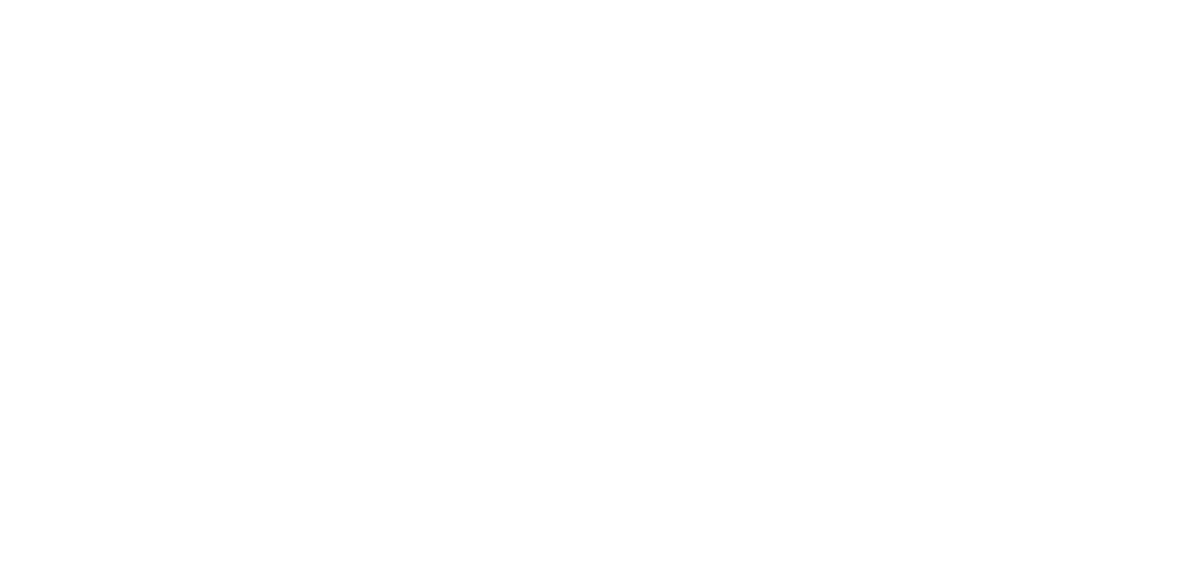 scroll, scrollTop: 0, scrollLeft: 0, axis: both 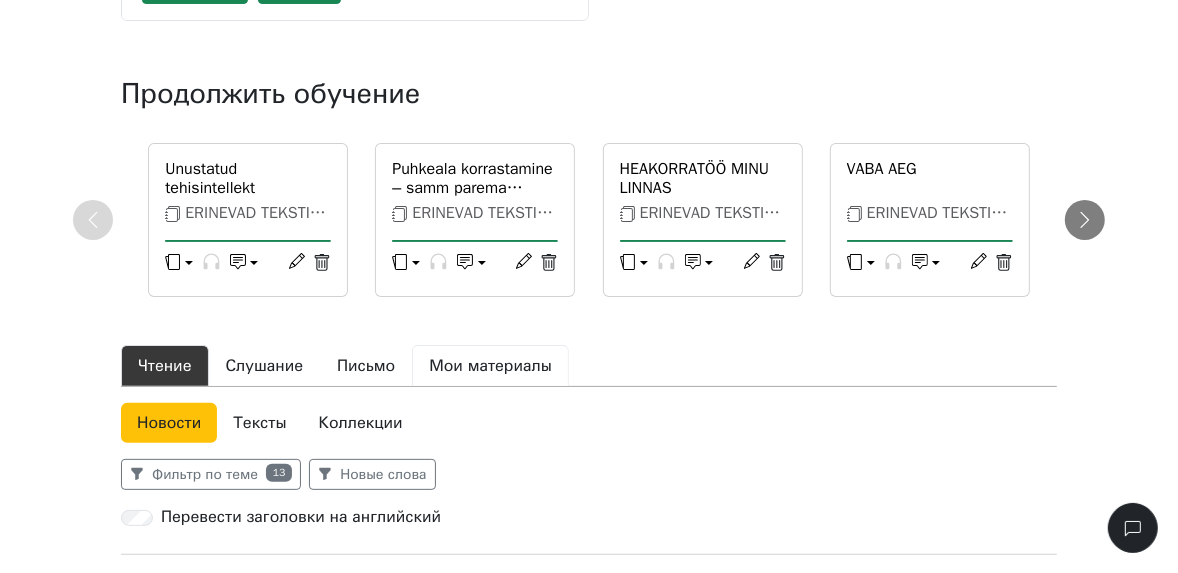 click on "Мои материалы" at bounding box center (490, 366) 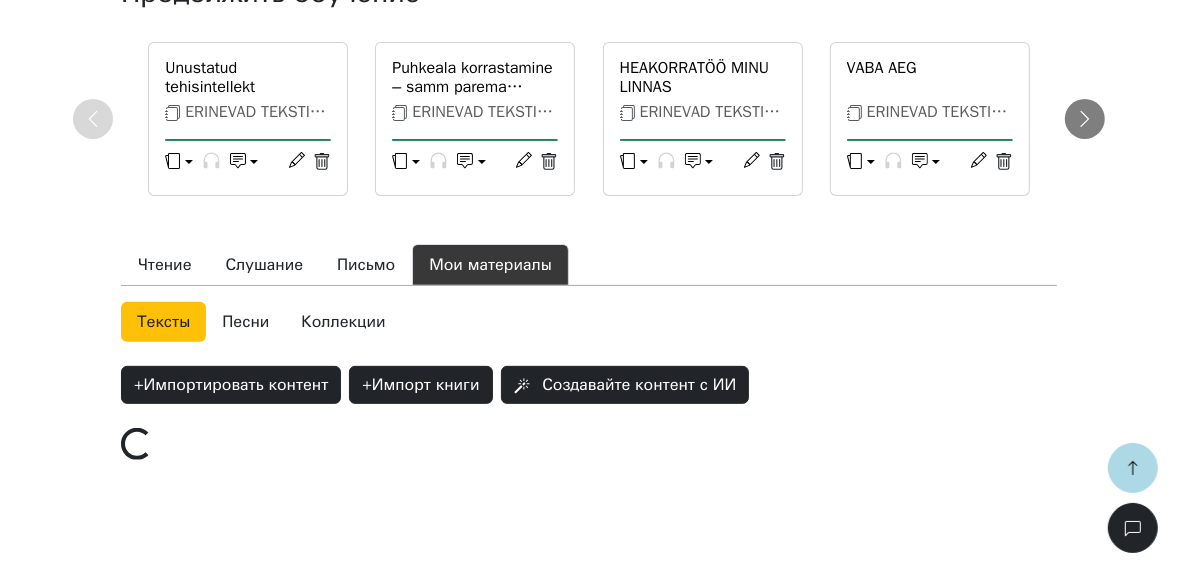scroll, scrollTop: 364, scrollLeft: 0, axis: vertical 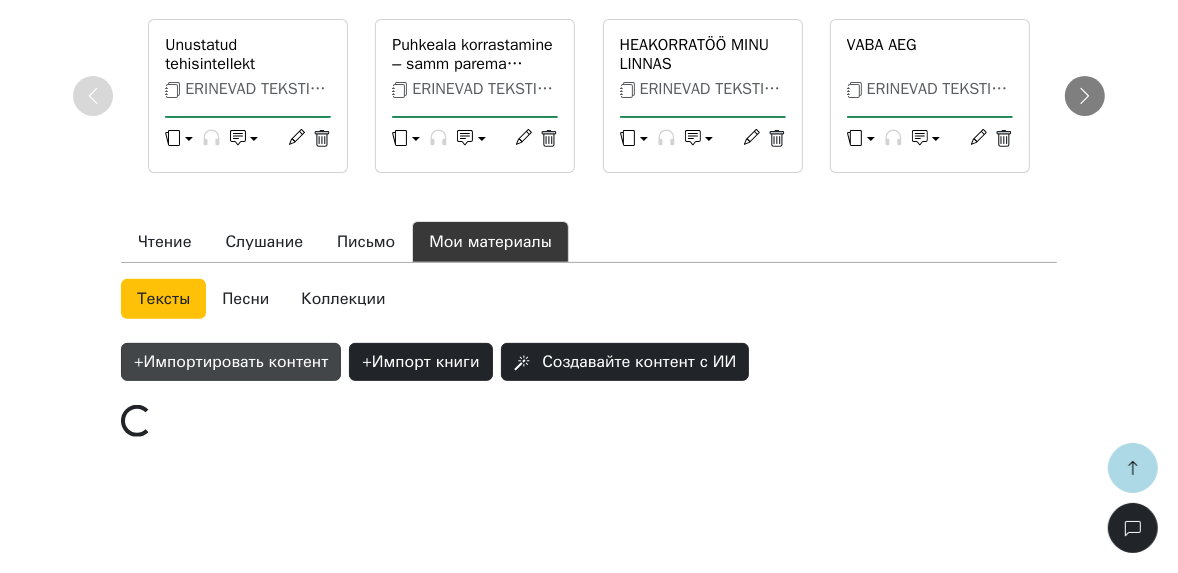 click on "+  Импортировать контент" at bounding box center [231, 362] 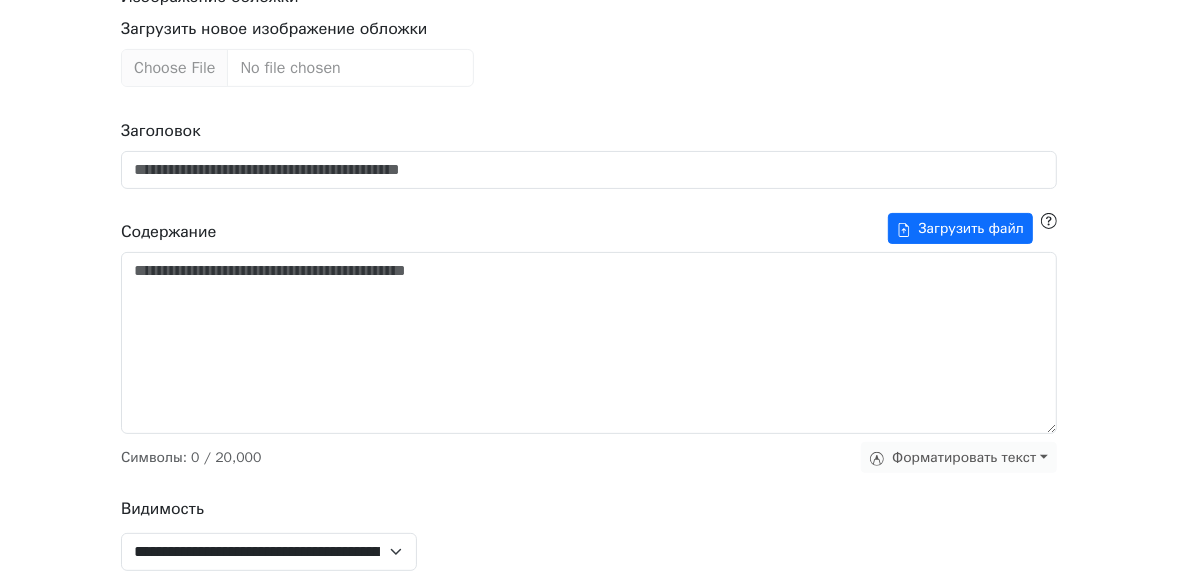 scroll, scrollTop: 240, scrollLeft: 0, axis: vertical 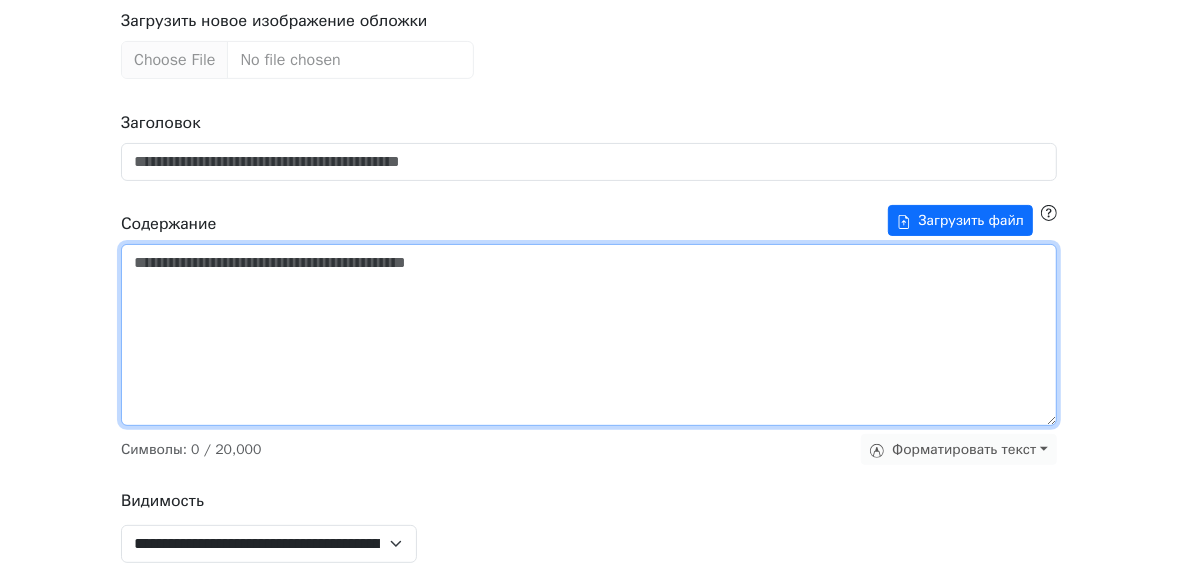 click on "Заголовок" at bounding box center [589, 335] 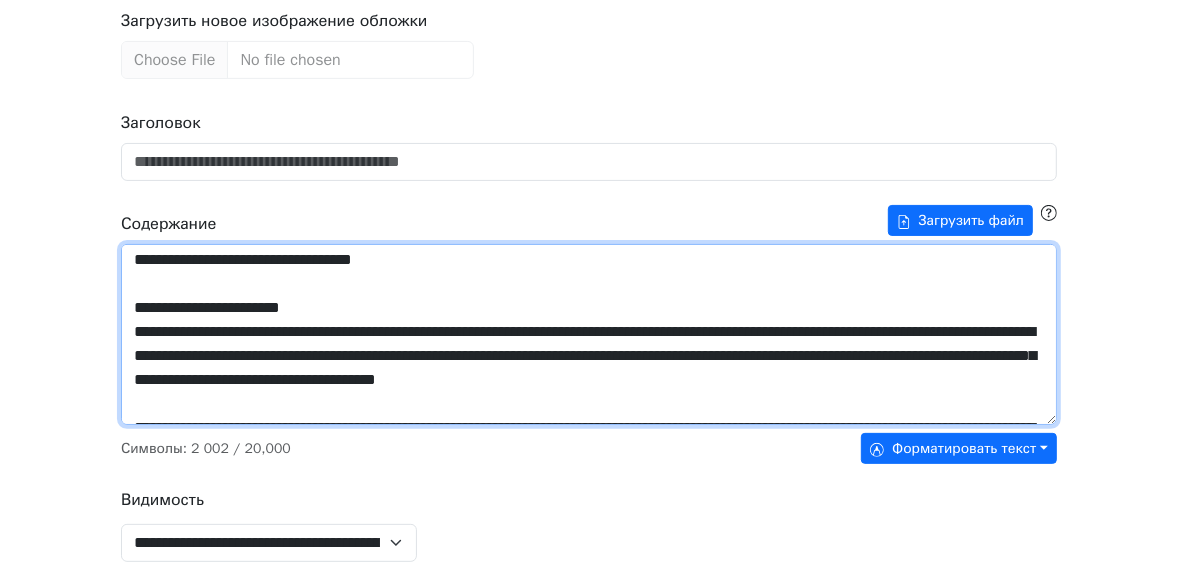 scroll, scrollTop: 0, scrollLeft: 0, axis: both 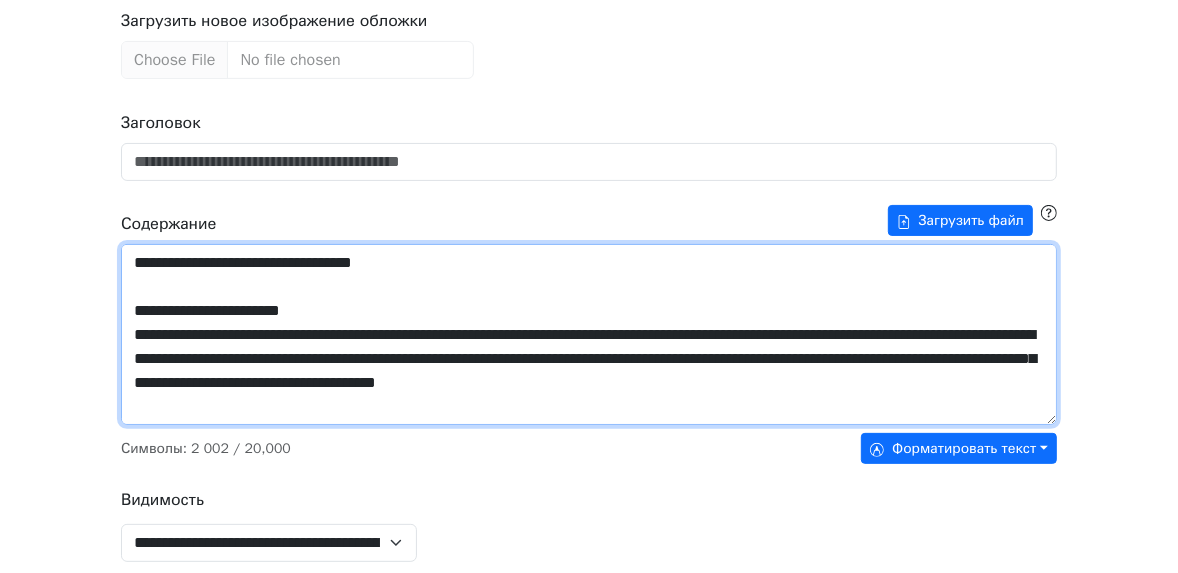 click on "Заголовок" at bounding box center (589, 334) 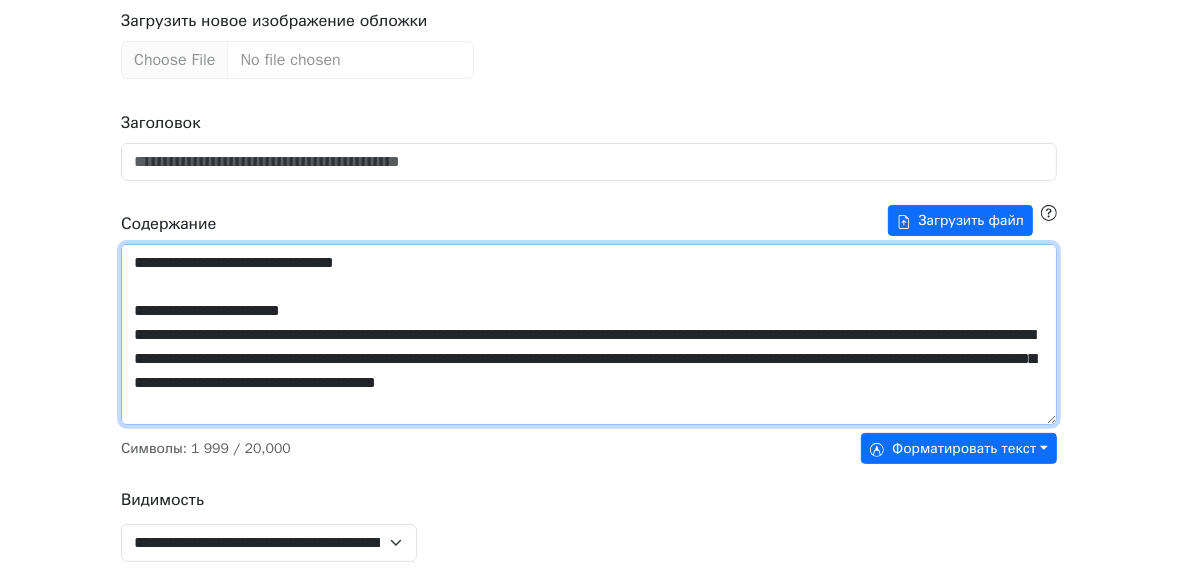 click on "Заголовок" at bounding box center [589, 334] 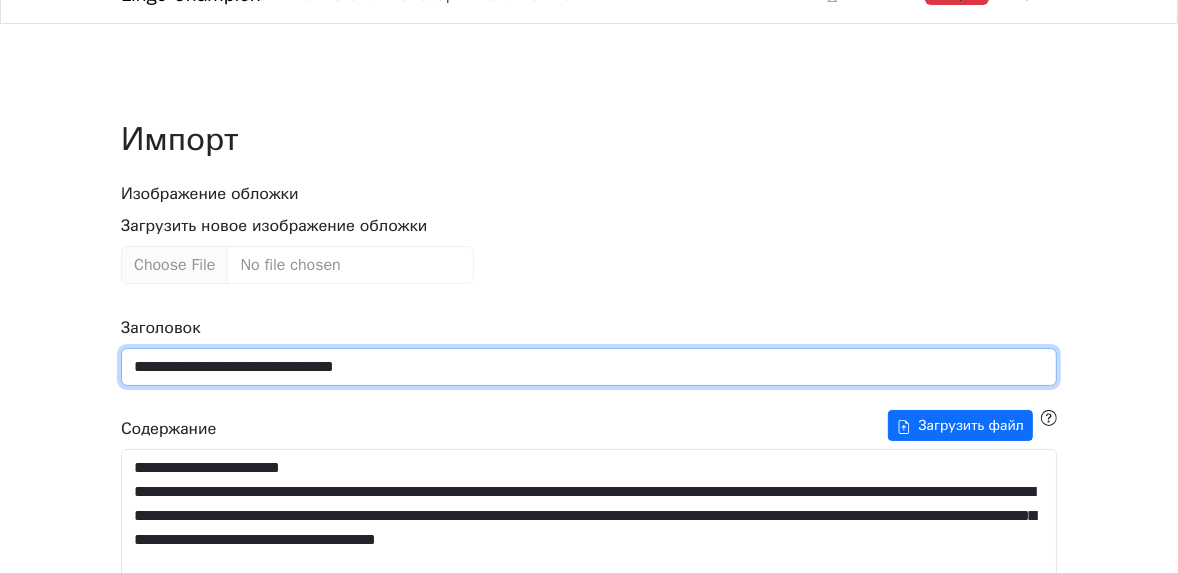 scroll, scrollTop: 0, scrollLeft: 0, axis: both 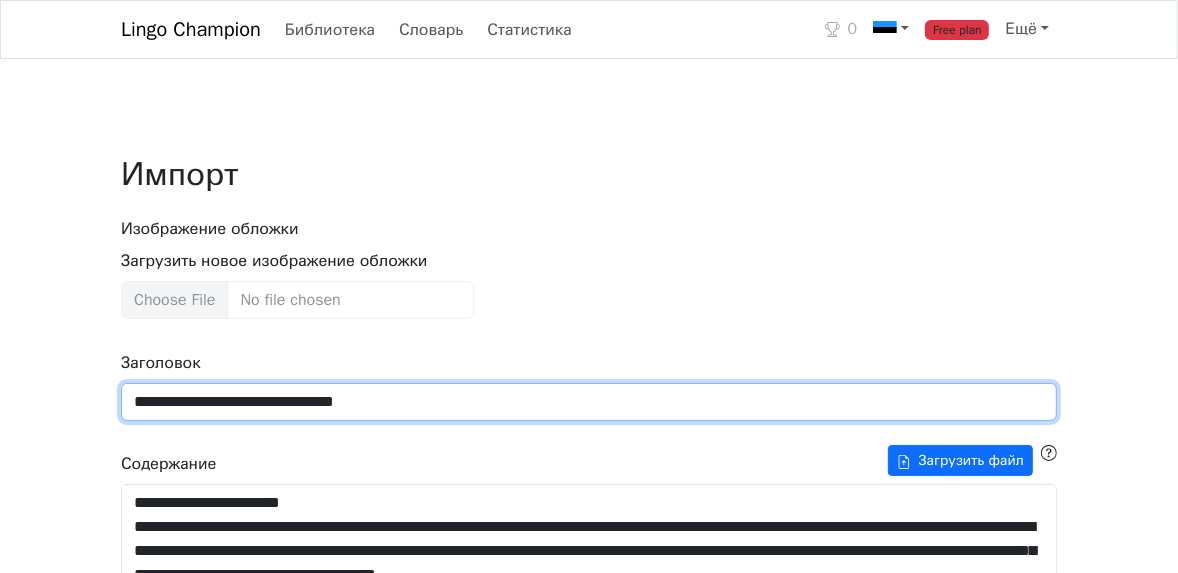 type on "**********" 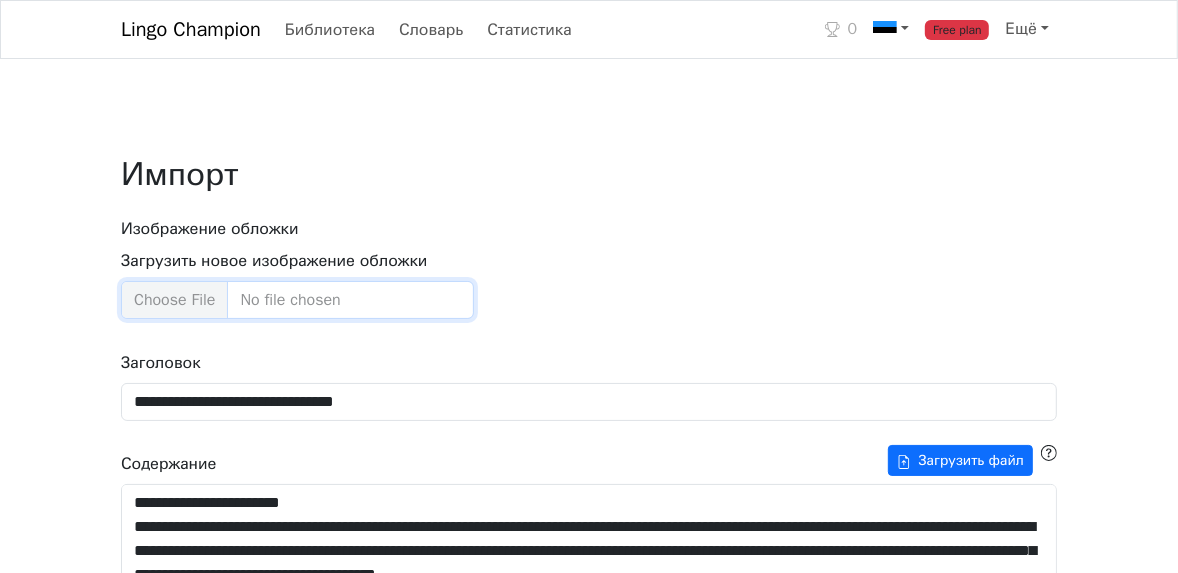 click on "Загрузить новое изображение обложки" at bounding box center [297, 300] 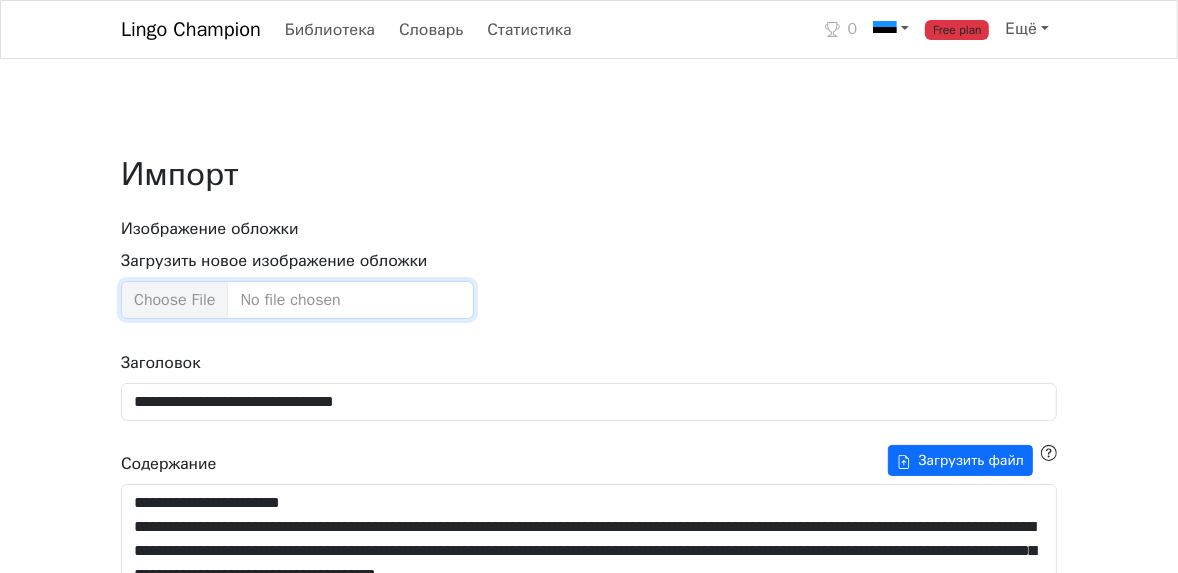 type on "**********" 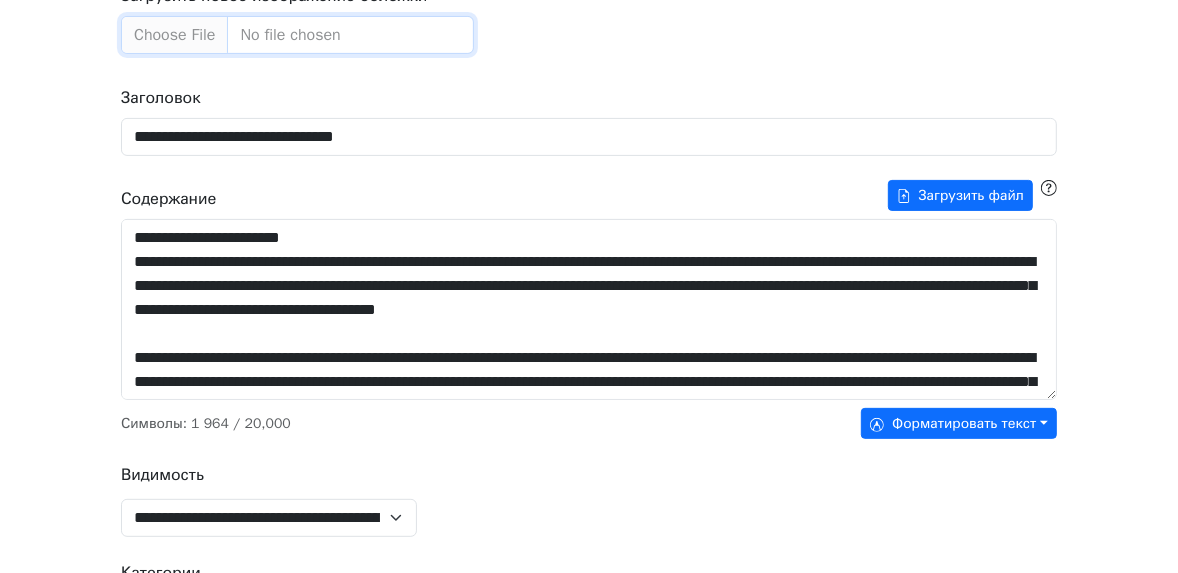 scroll, scrollTop: 418, scrollLeft: 0, axis: vertical 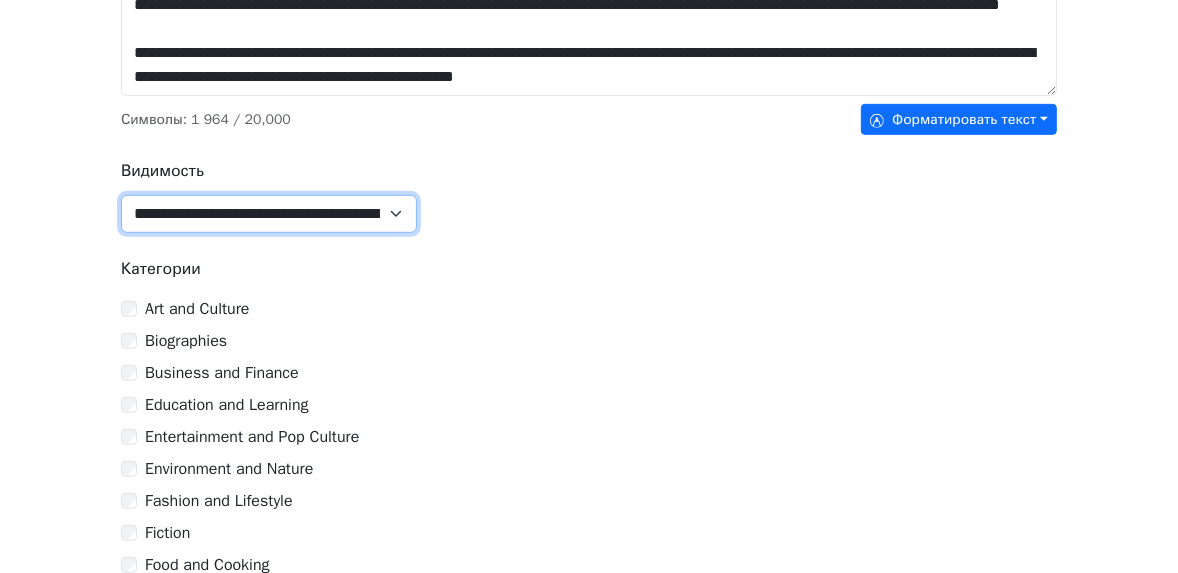 click on "**********" at bounding box center [269, 214] 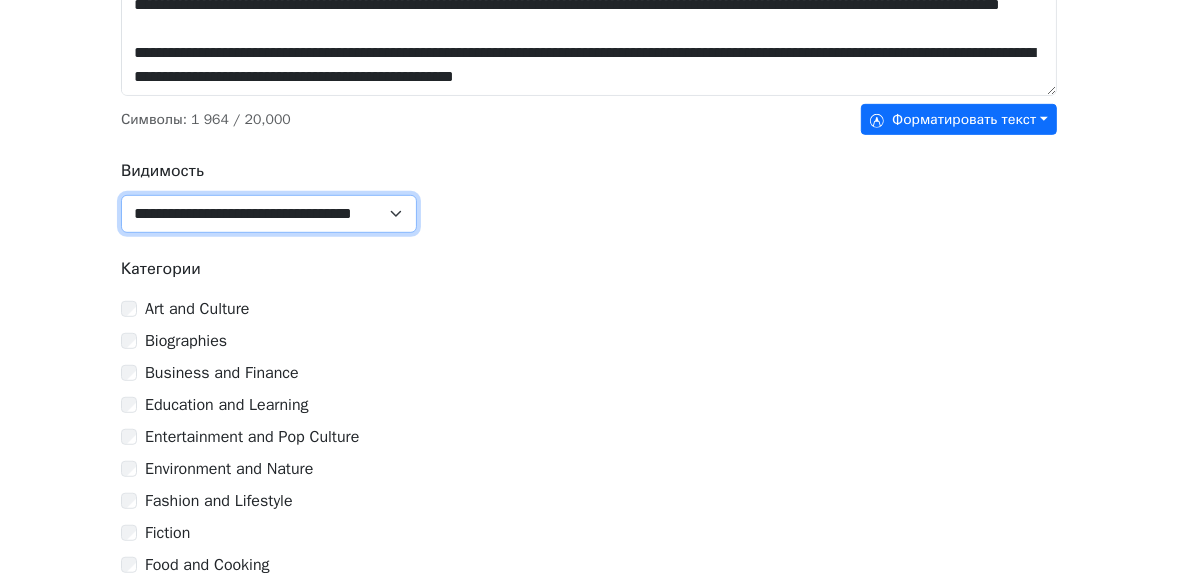 click on "**********" at bounding box center (269, 214) 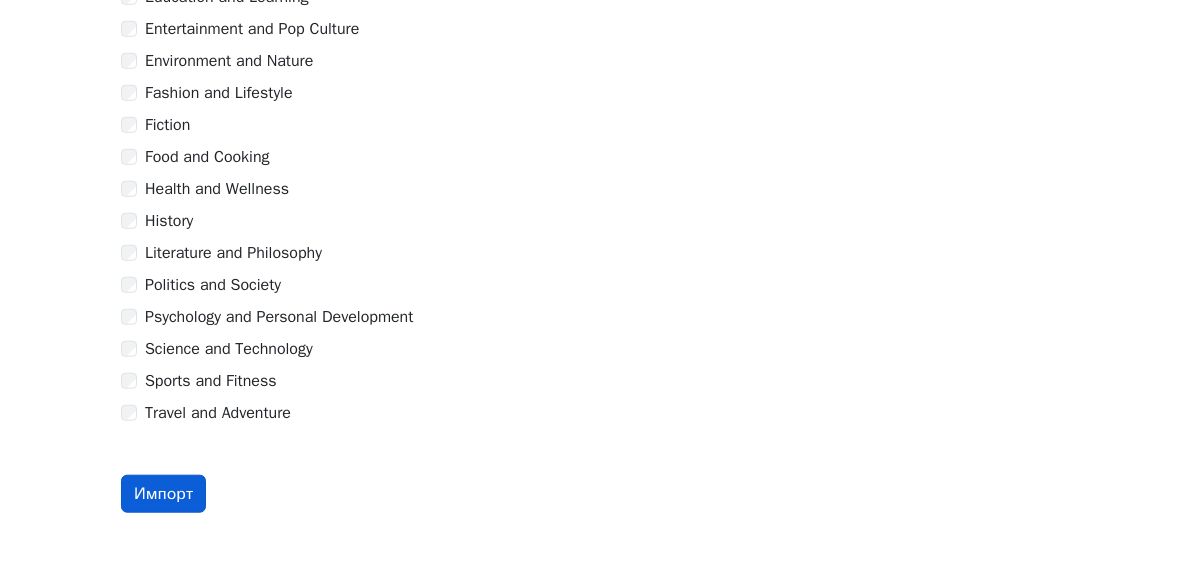 click on "Импорт" at bounding box center (163, 494) 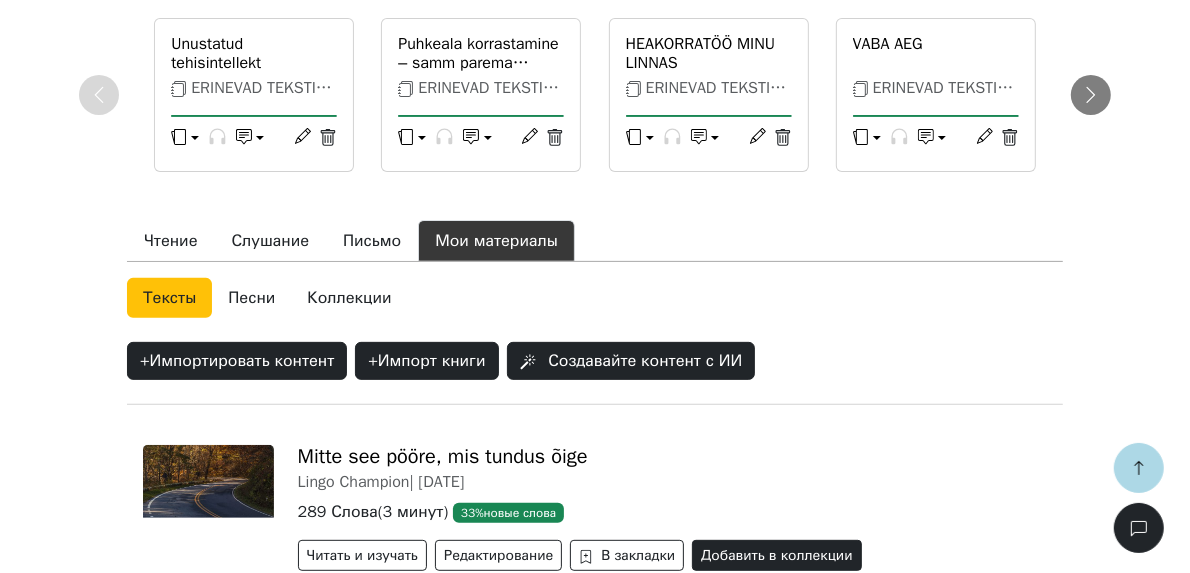 scroll, scrollTop: 525, scrollLeft: 0, axis: vertical 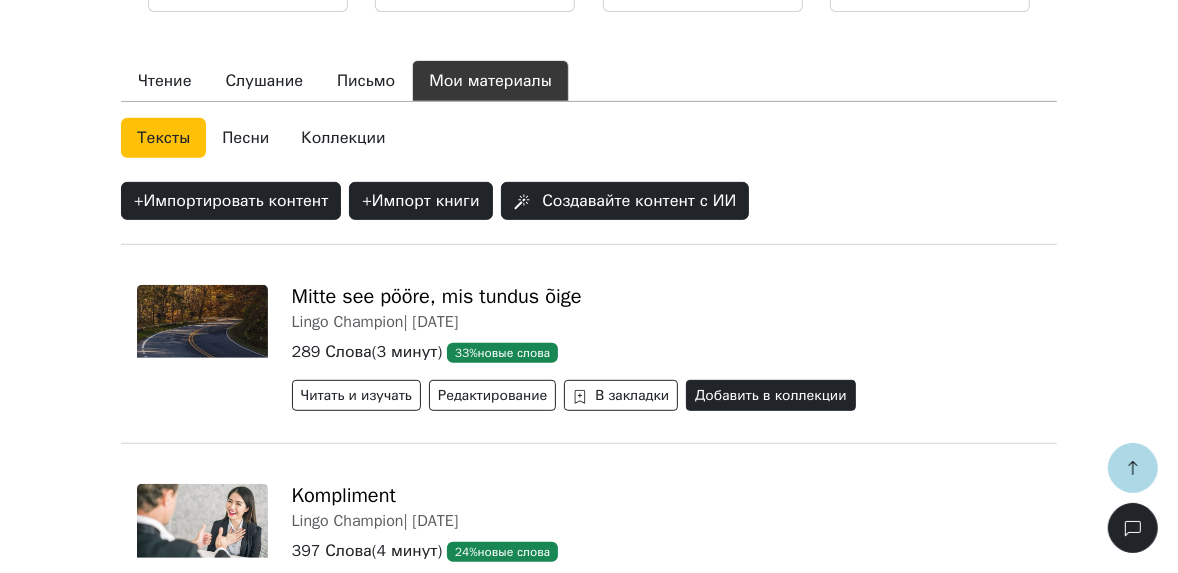 click on "Добавить в коллекции" at bounding box center (770, 395) 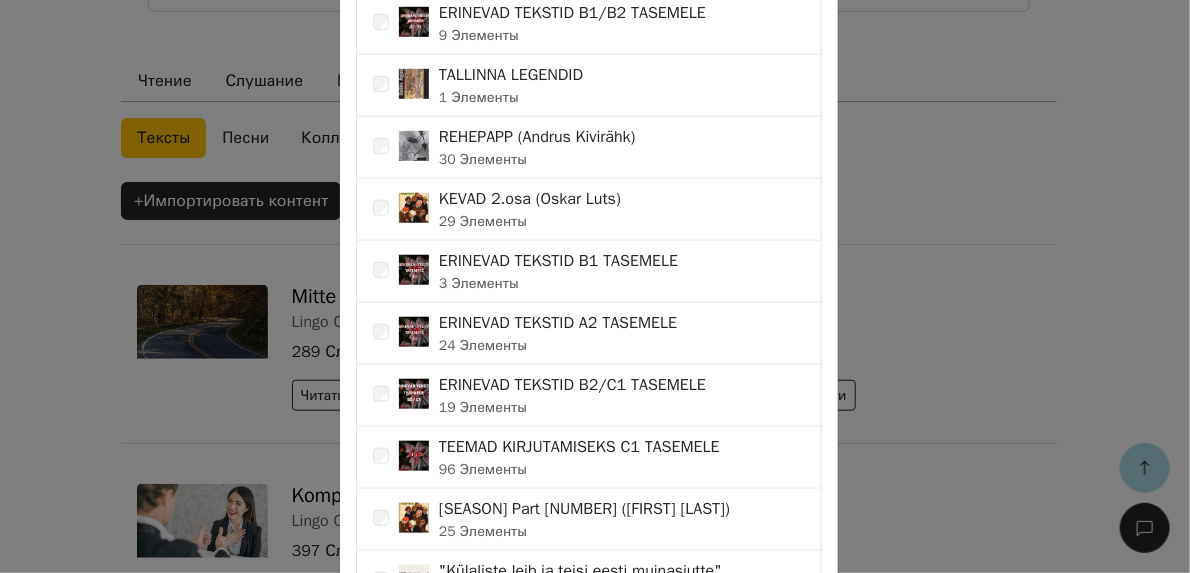 scroll, scrollTop: 640, scrollLeft: 0, axis: vertical 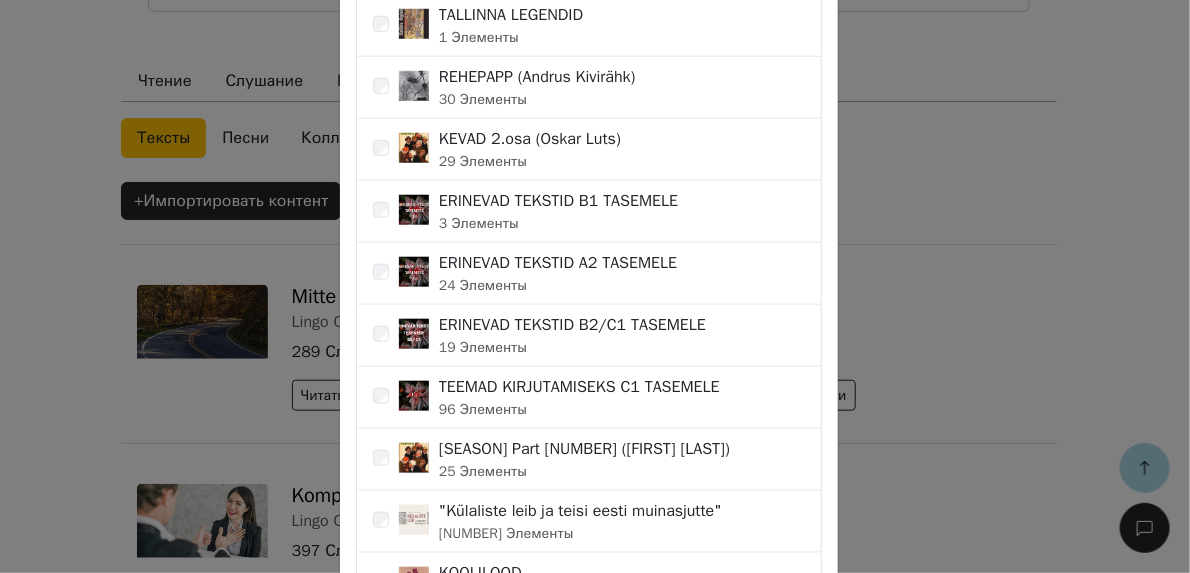 click on "[NUMBER] [NOUN]" at bounding box center (572, 347) 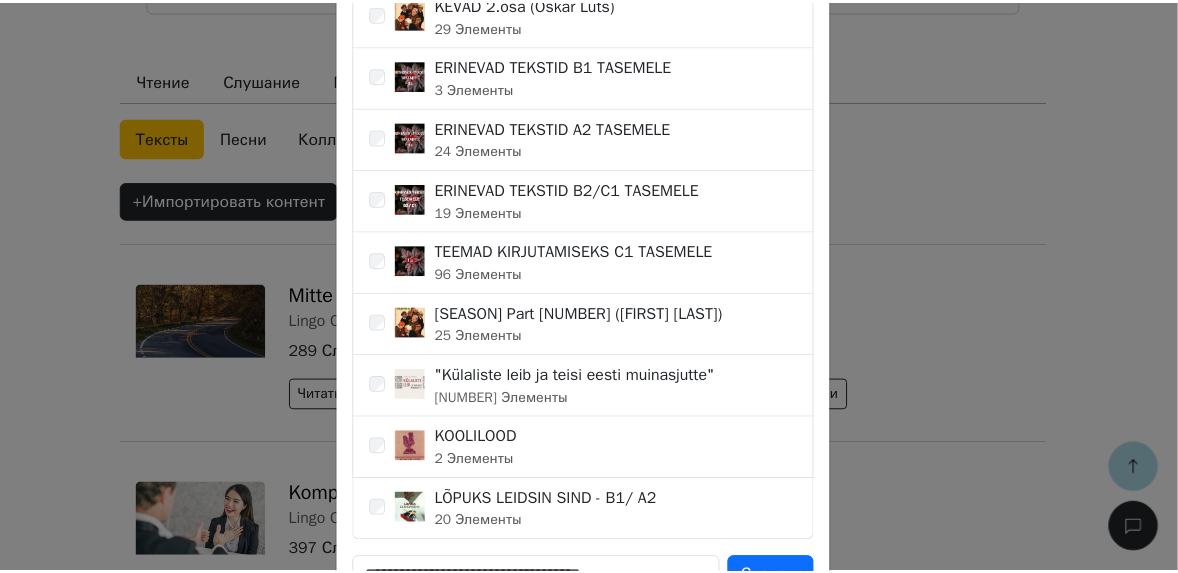 scroll, scrollTop: 904, scrollLeft: 0, axis: vertical 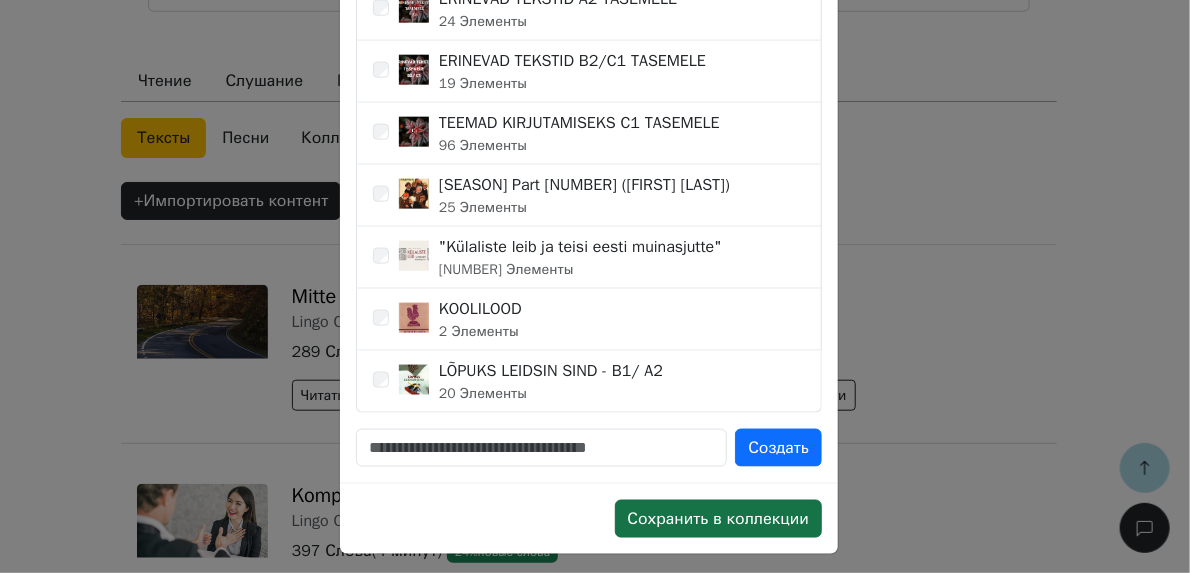 click on "Сохранить в коллекции" at bounding box center [718, 519] 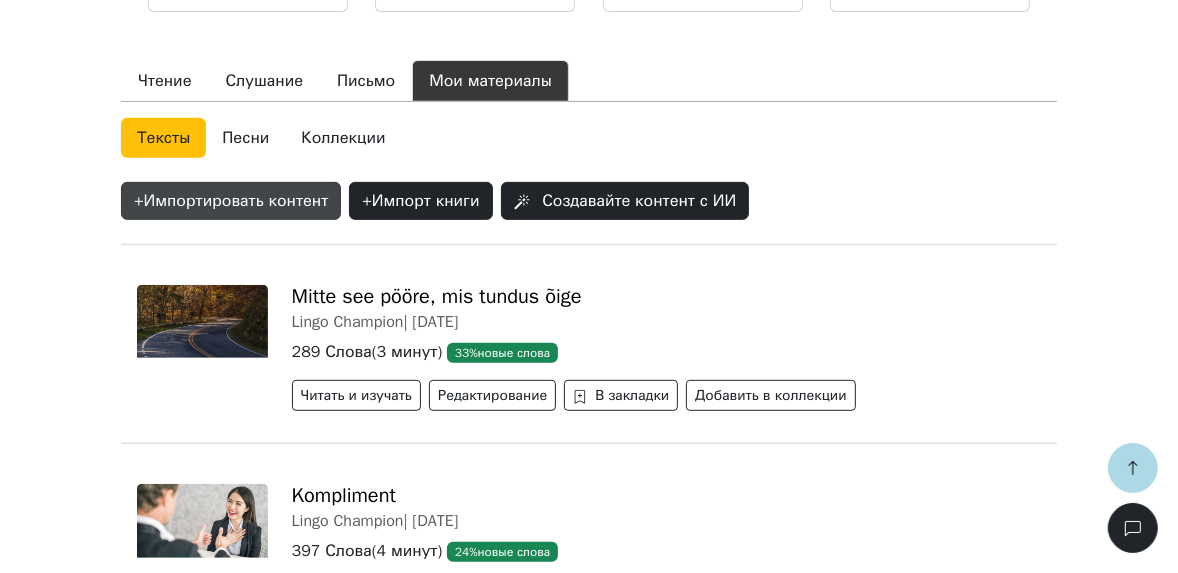 click on "+  Импортировать контент" at bounding box center [231, 201] 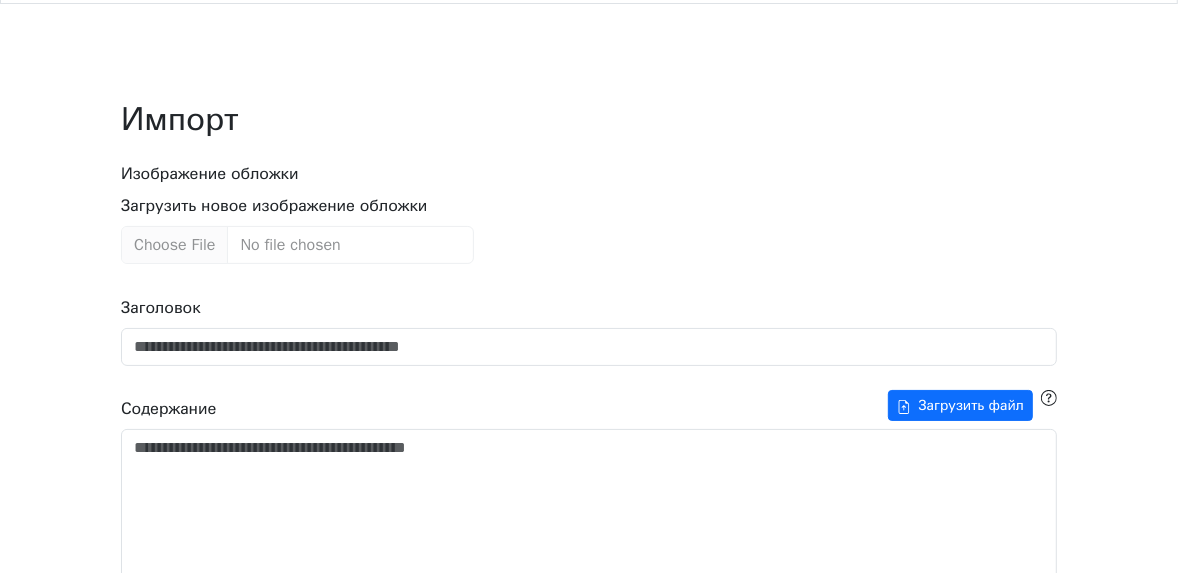 scroll, scrollTop: 240, scrollLeft: 0, axis: vertical 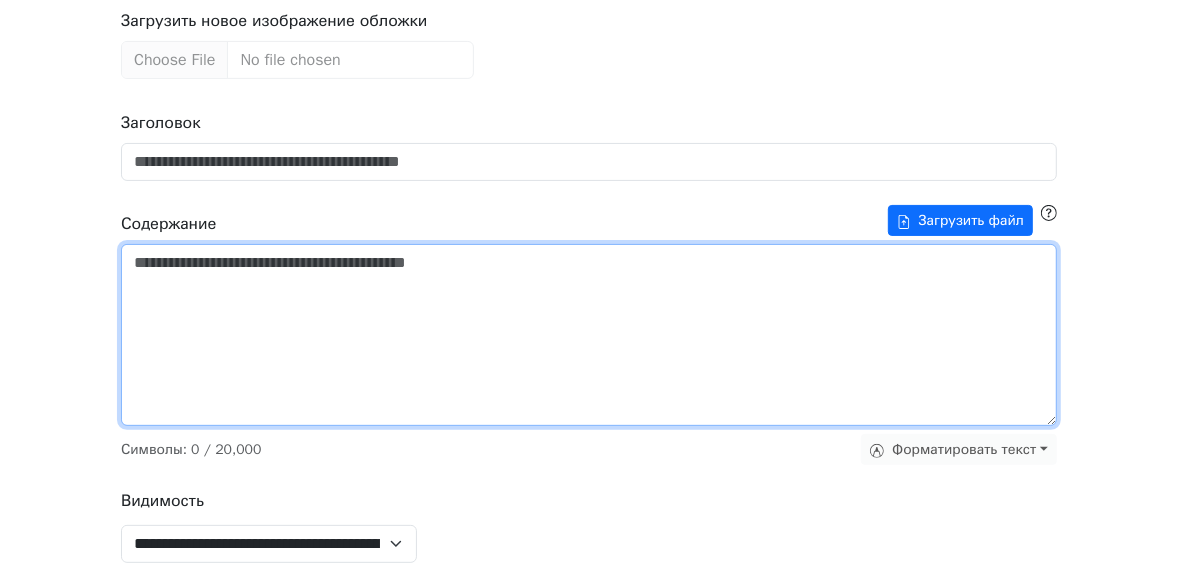 click on "Заголовок" at bounding box center (589, 335) 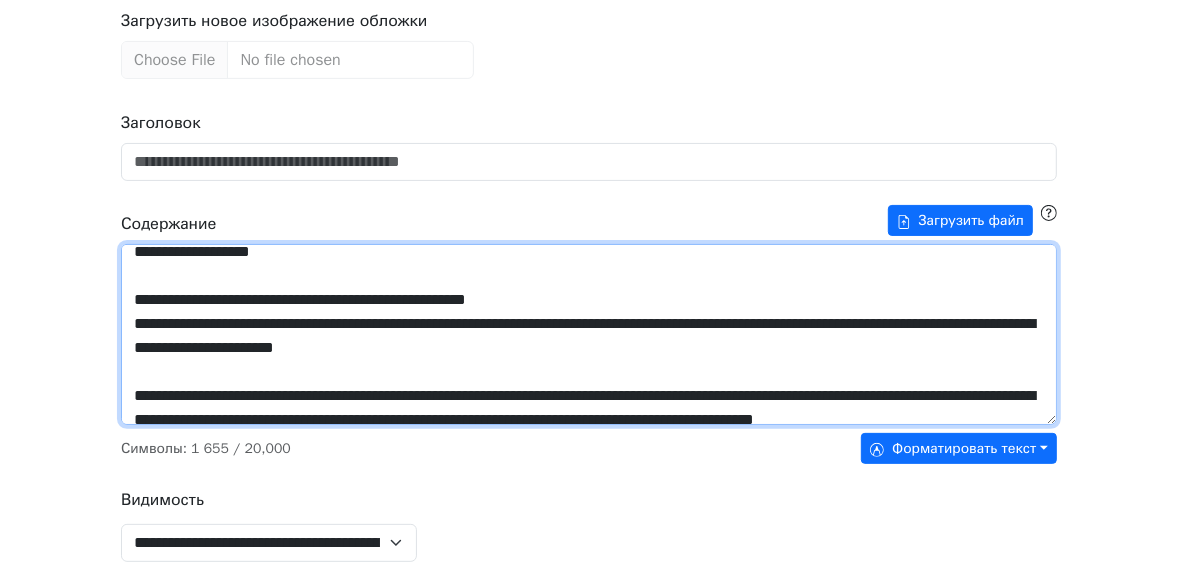 scroll, scrollTop: 0, scrollLeft: 0, axis: both 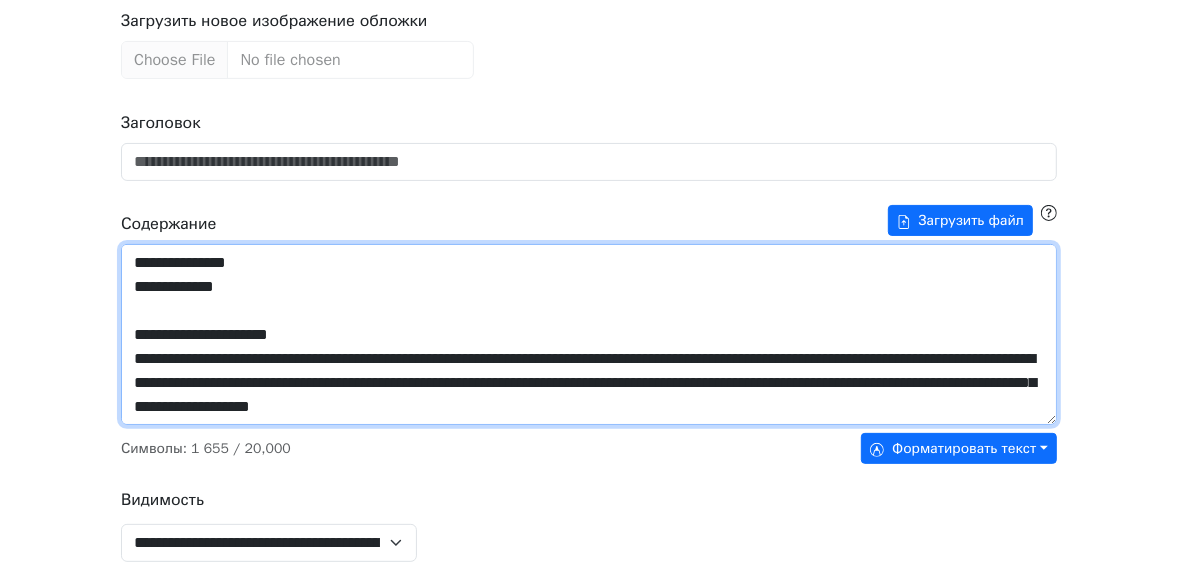 drag, startPoint x: 270, startPoint y: 297, endPoint x: 101, endPoint y: 270, distance: 171.14322 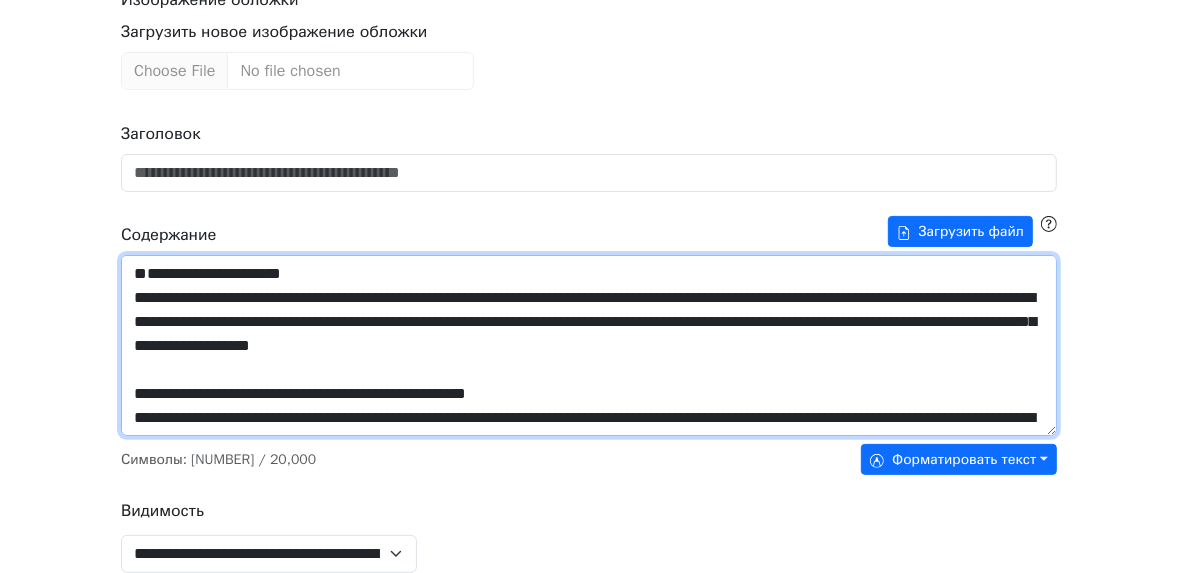 scroll, scrollTop: 240, scrollLeft: 0, axis: vertical 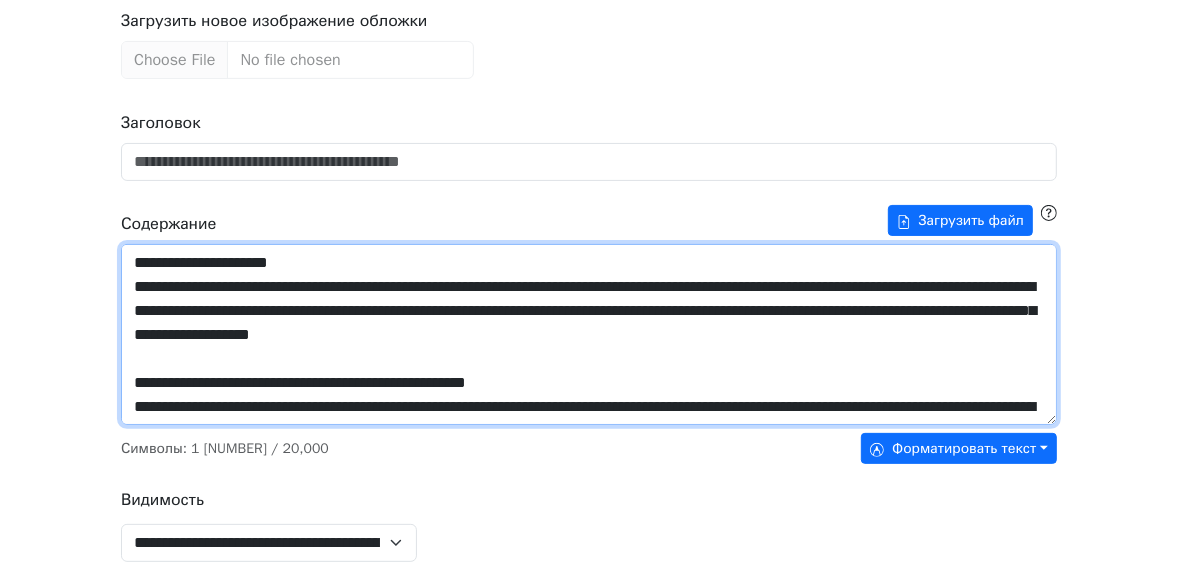 type on "**********" 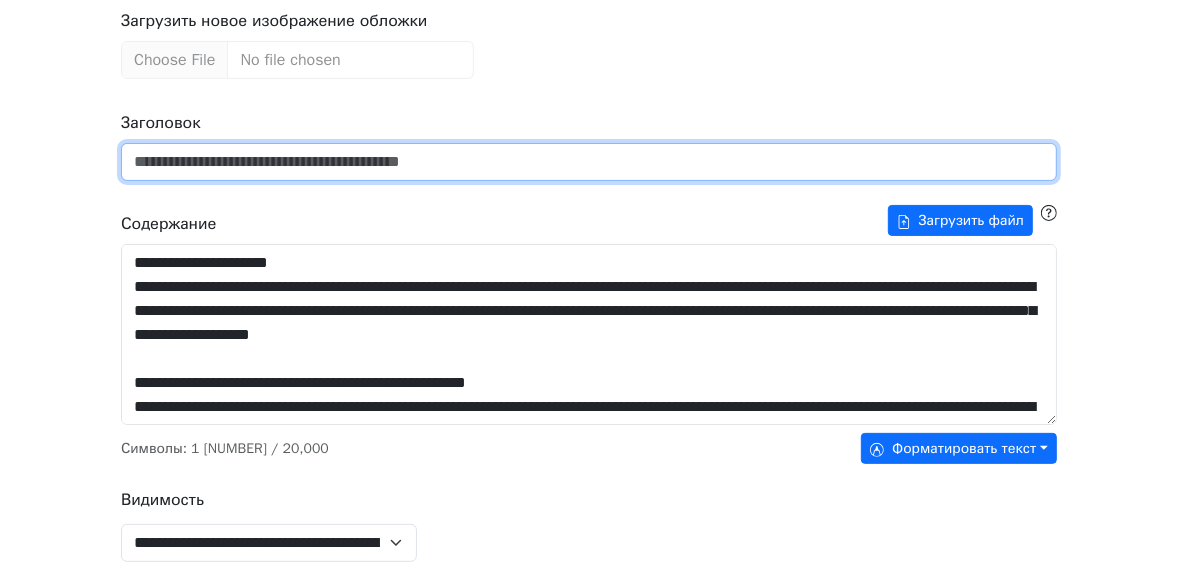 click on "Заголовок" at bounding box center [589, 162] 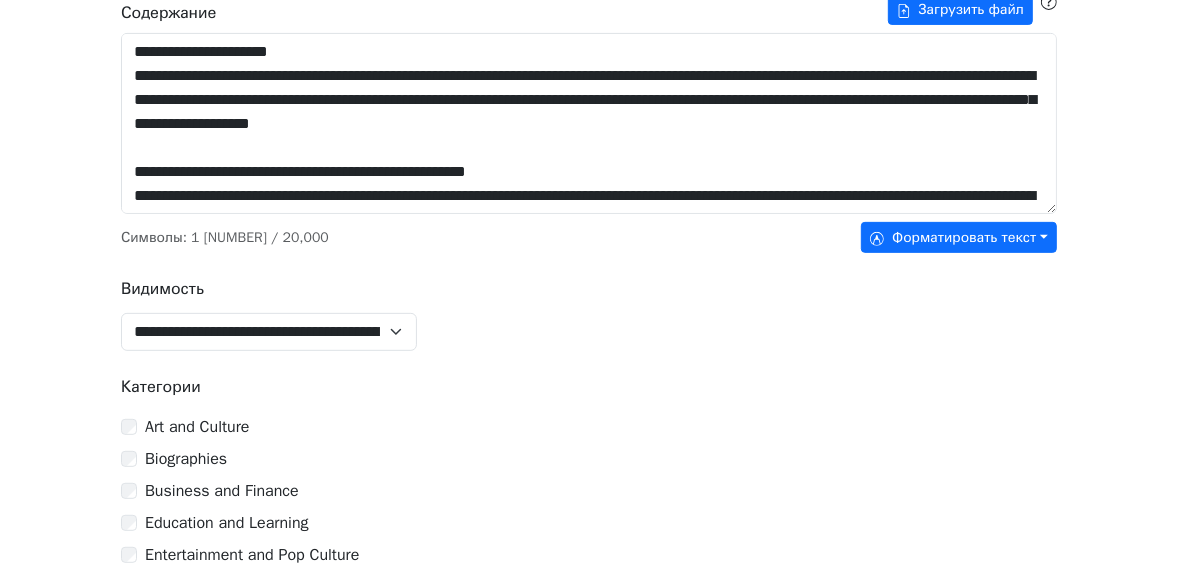scroll, scrollTop: 560, scrollLeft: 0, axis: vertical 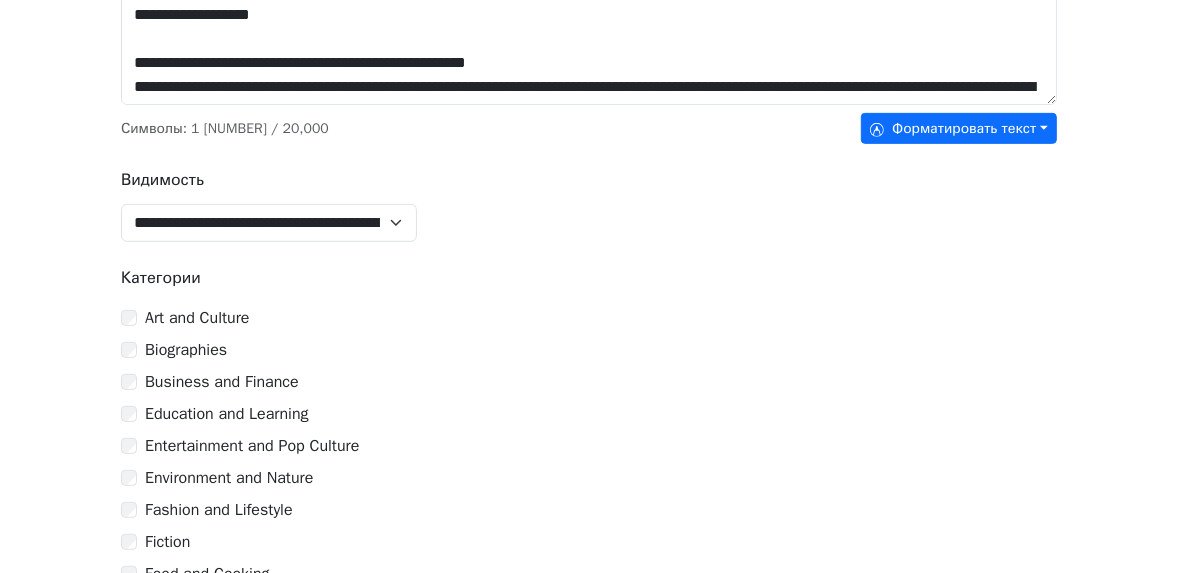type on "**********" 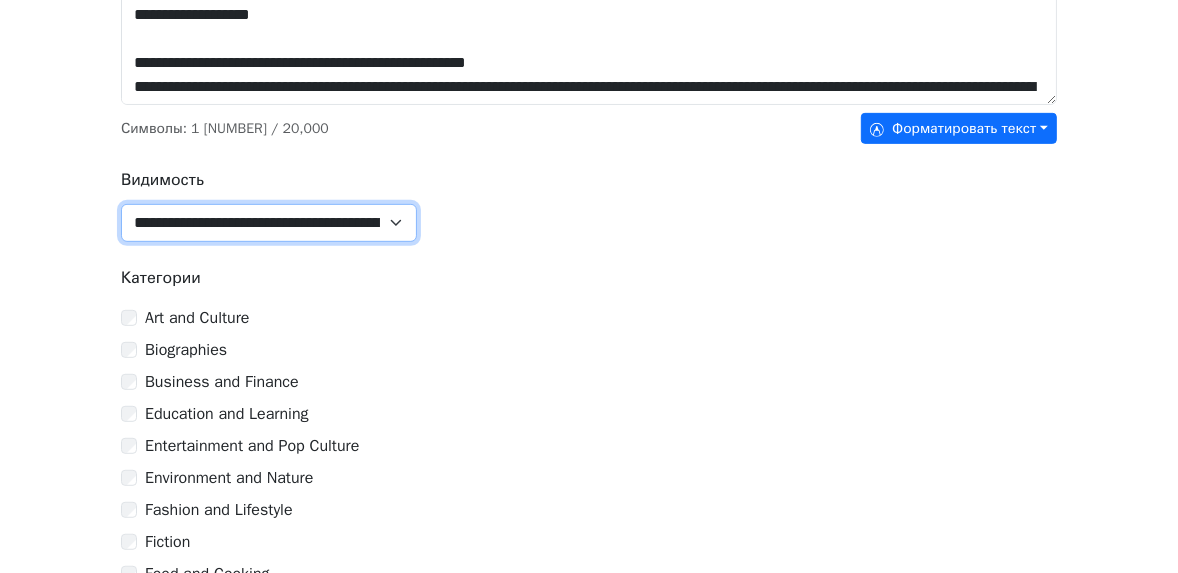 click on "**********" at bounding box center (269, 223) 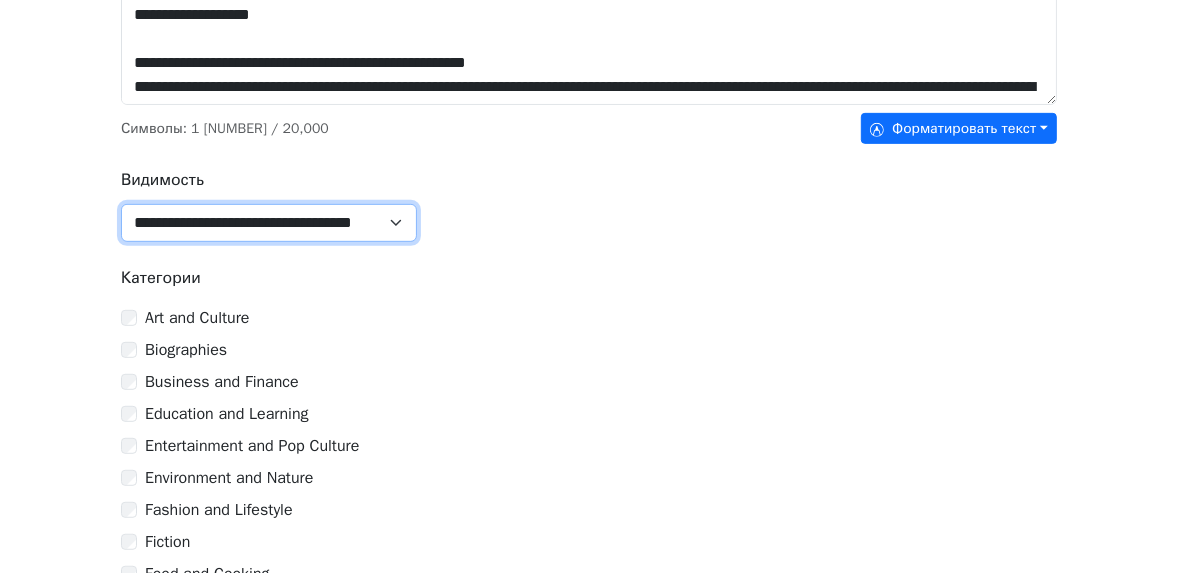 click on "**********" at bounding box center (269, 223) 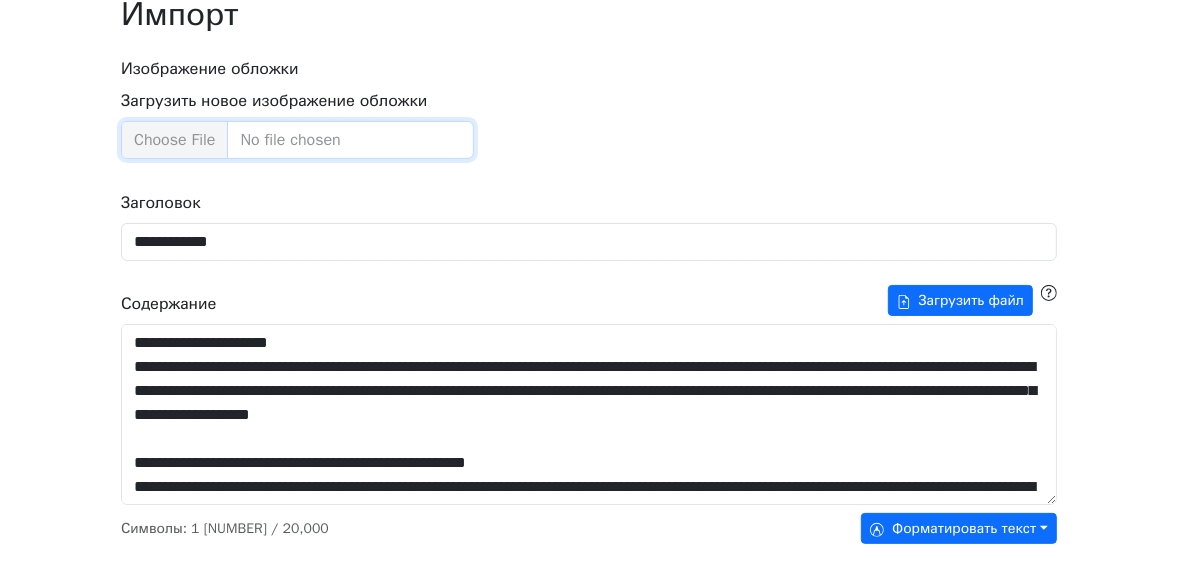 click on "Загрузить новое изображение обложки" at bounding box center (297, 140) 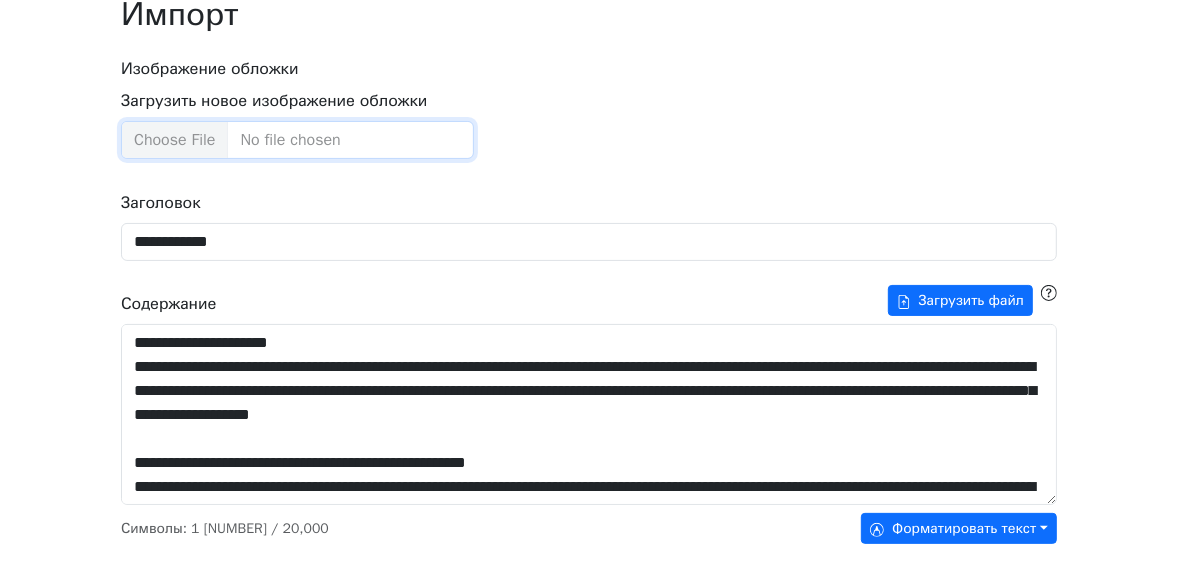 type on "**********" 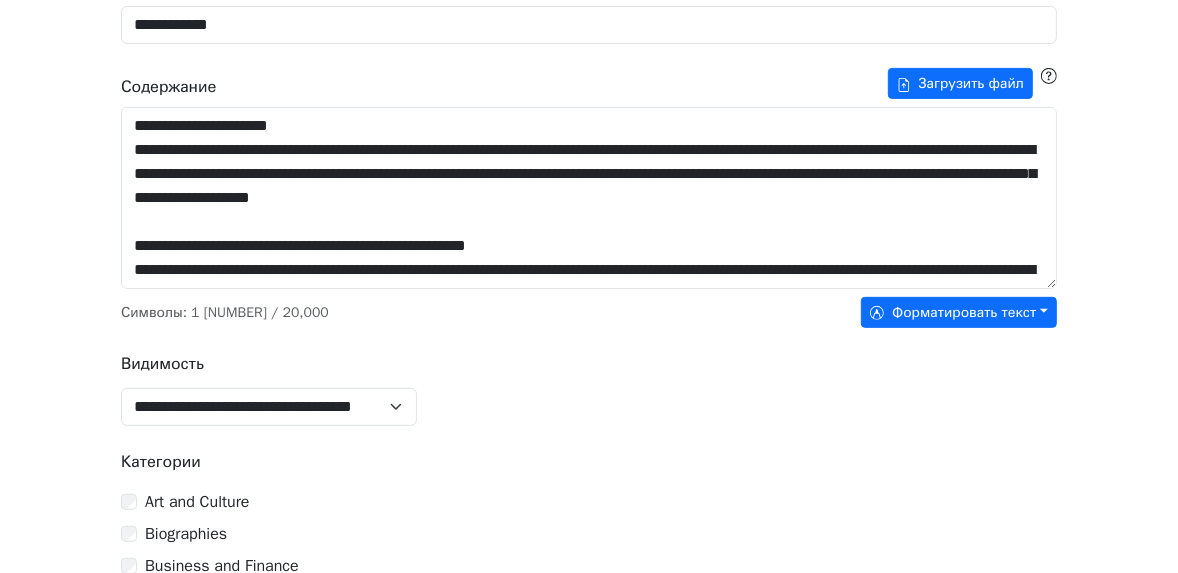 scroll, scrollTop: 354, scrollLeft: 0, axis: vertical 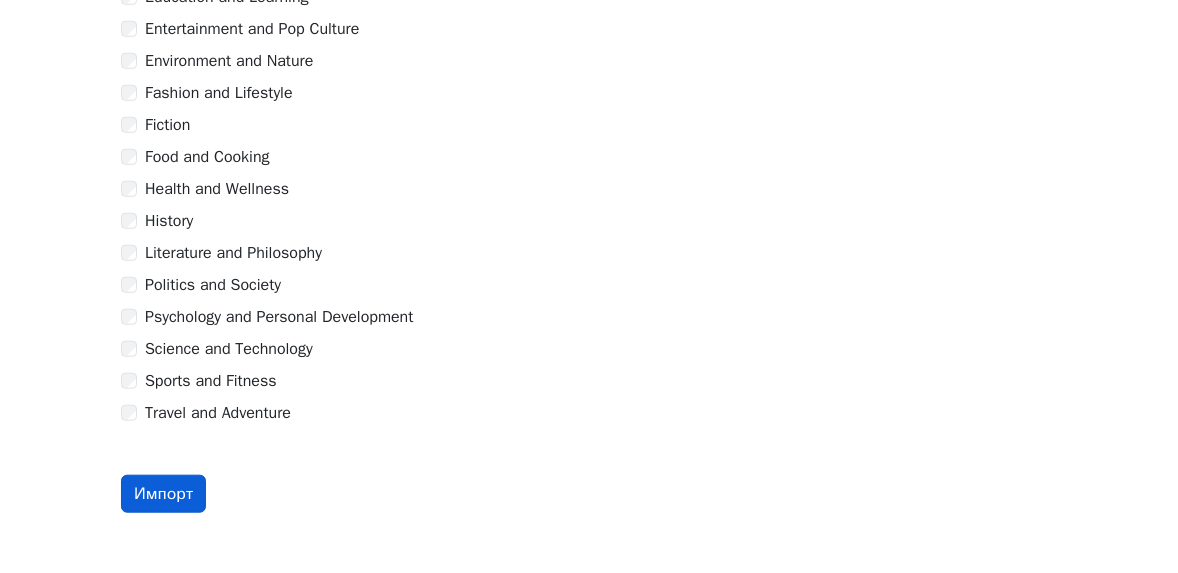 click on "Импорт" at bounding box center [163, 494] 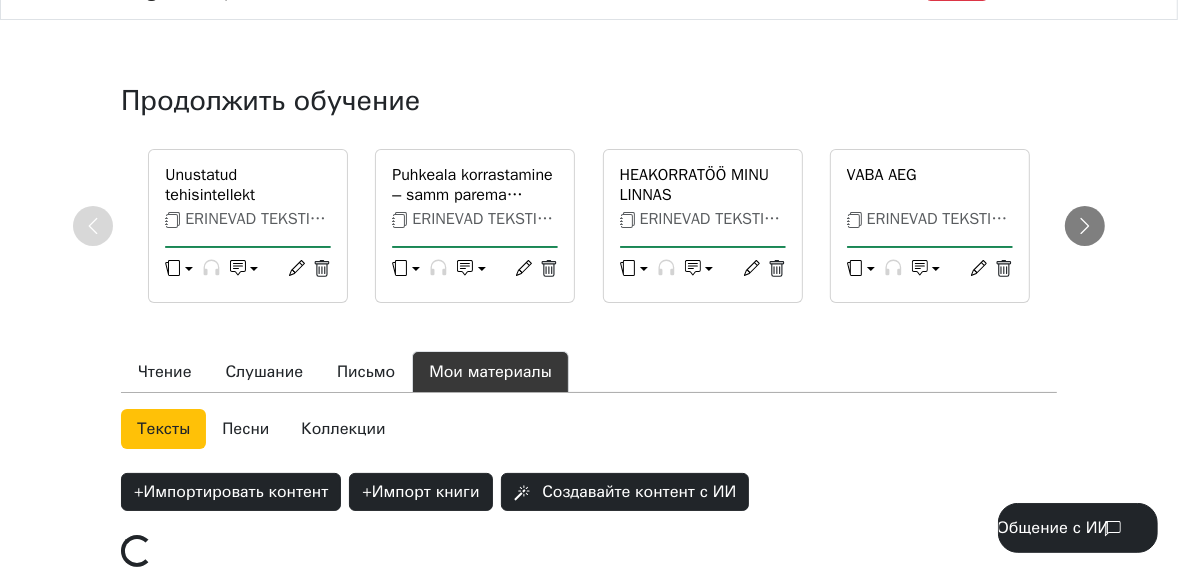 scroll, scrollTop: 0, scrollLeft: 0, axis: both 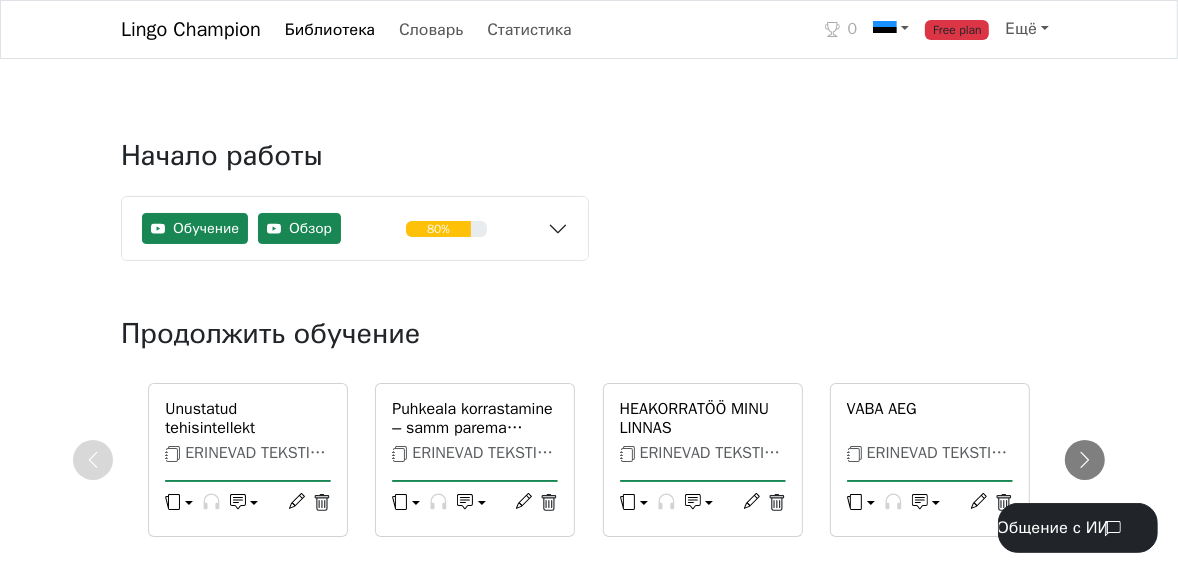 click on "Добавить в коллекции" at bounding box center (770, 920) 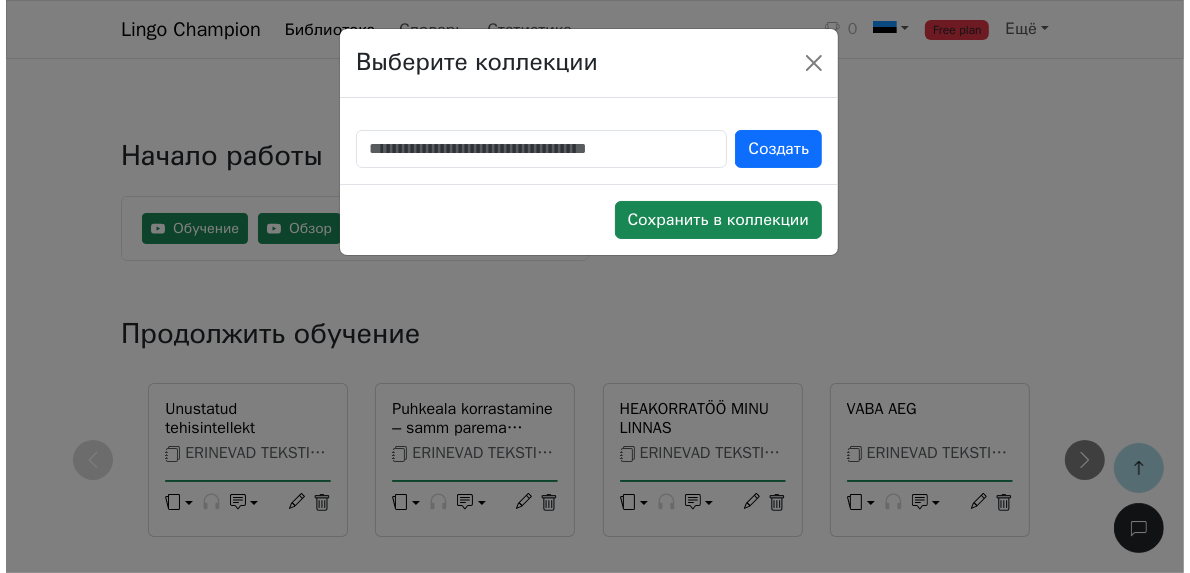 scroll, scrollTop: 605, scrollLeft: 0, axis: vertical 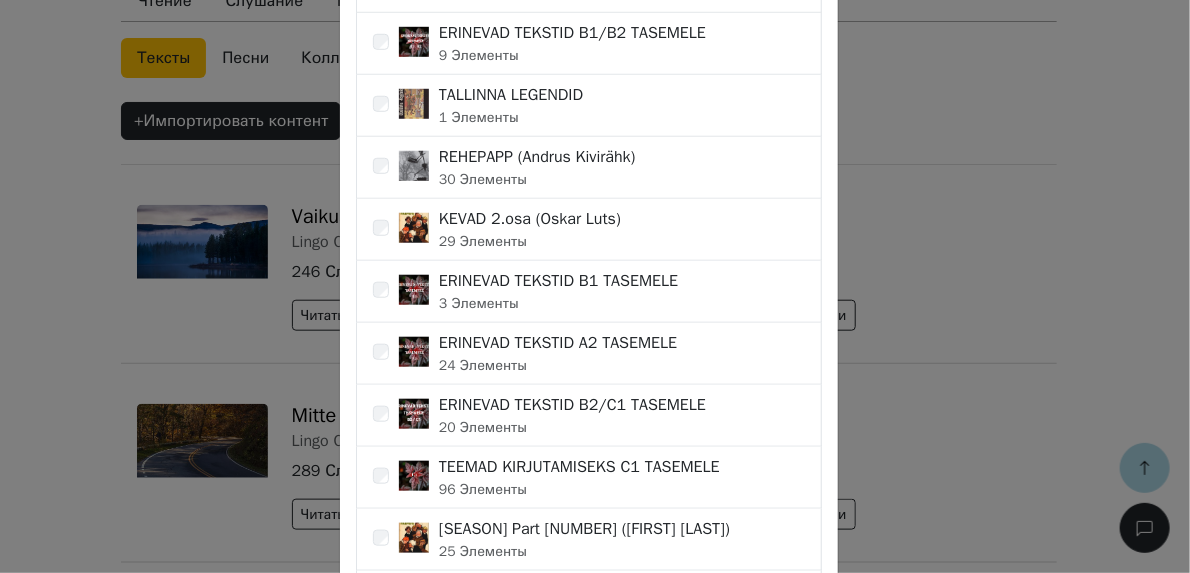 click on "ERINEVAD TEKSTID B2/C1 TASEMELE" at bounding box center (572, 405) 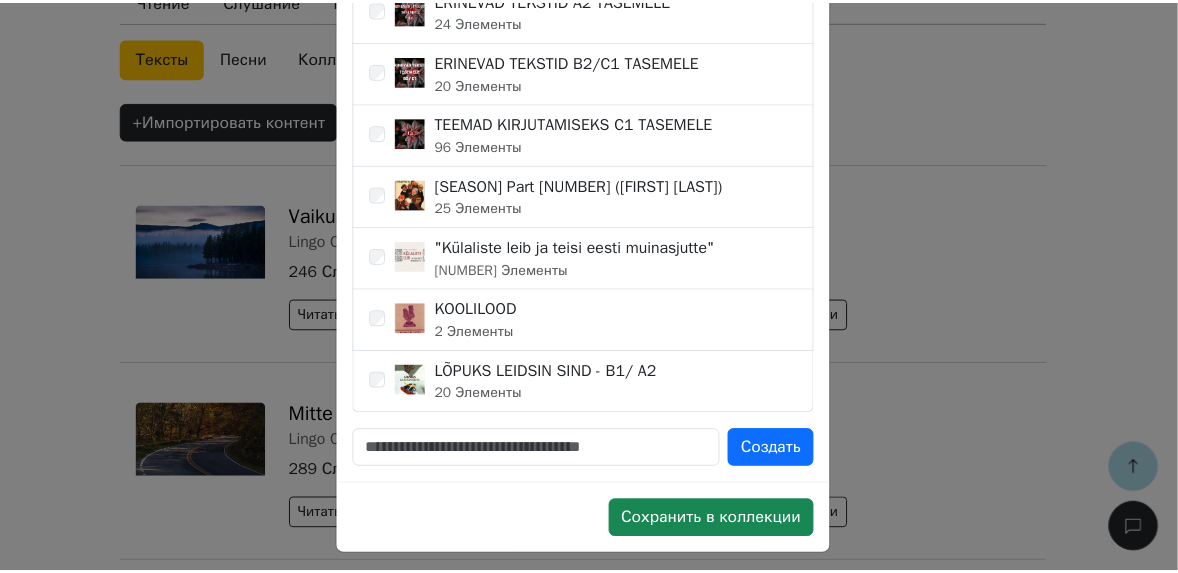 scroll, scrollTop: 904, scrollLeft: 0, axis: vertical 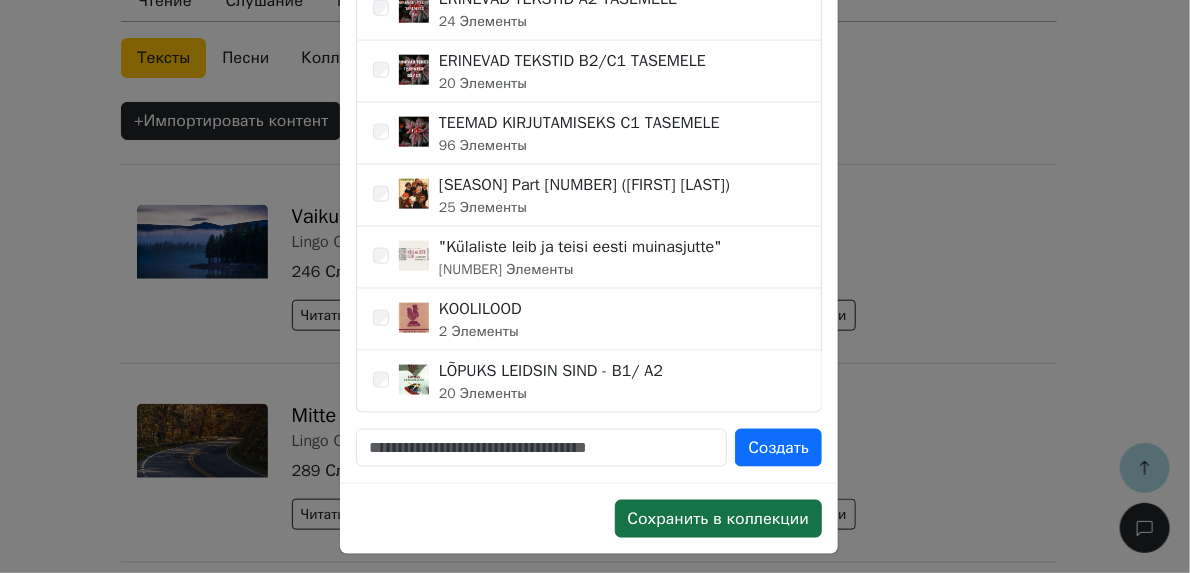 click on "Сохранить в коллекции" at bounding box center [718, 519] 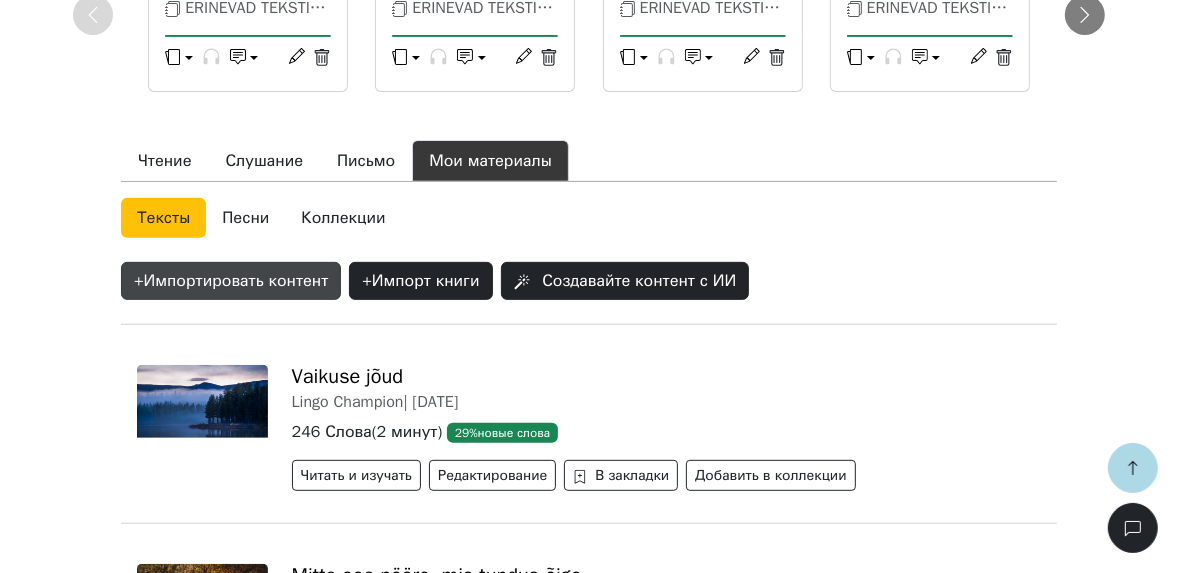 click on "+  Импортировать контент" at bounding box center [231, 281] 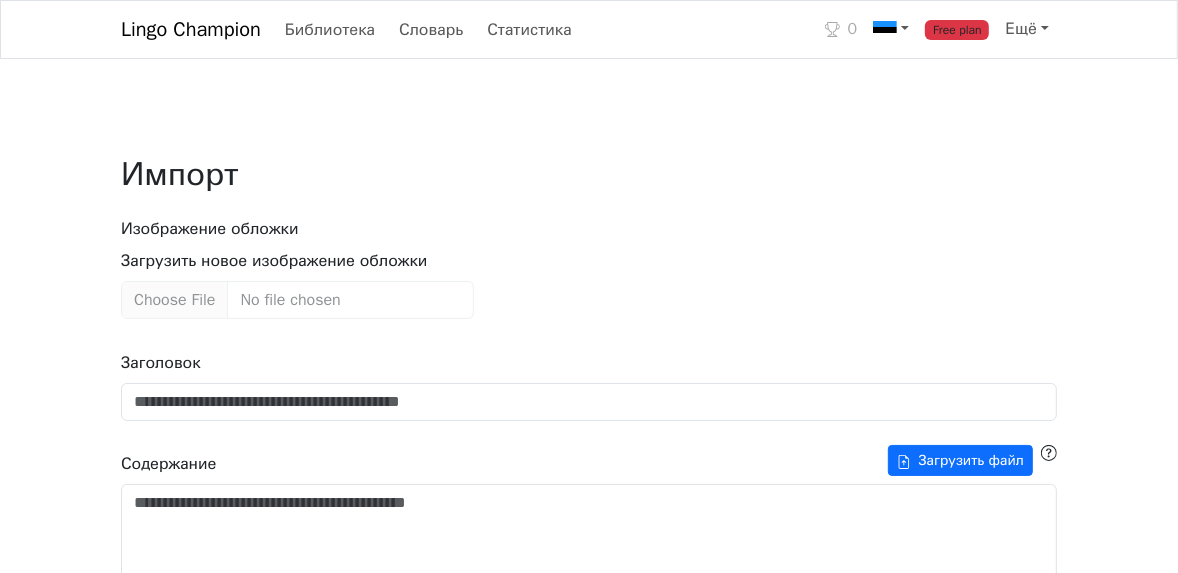 scroll, scrollTop: 240, scrollLeft: 0, axis: vertical 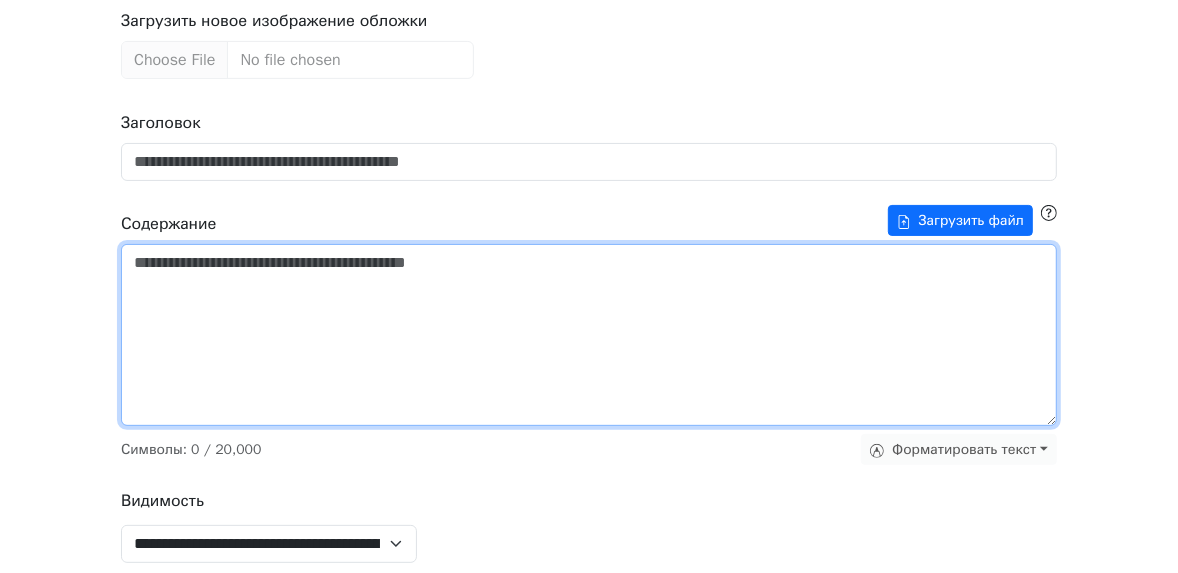 click on "Заголовок" at bounding box center (589, 335) 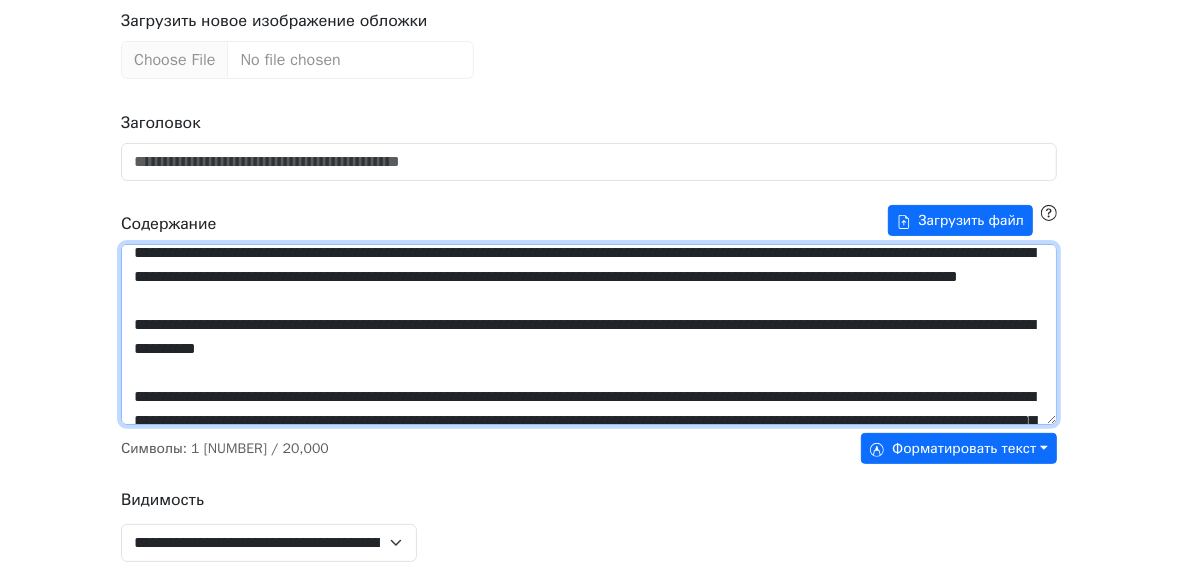 scroll, scrollTop: 0, scrollLeft: 0, axis: both 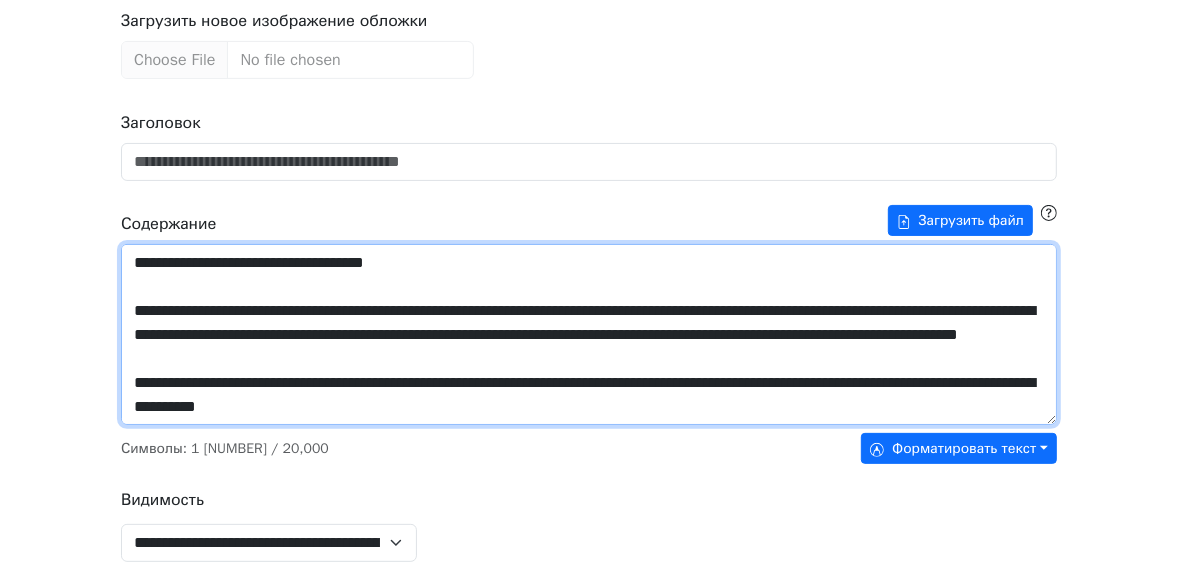 click on "Заголовок" at bounding box center (589, 334) 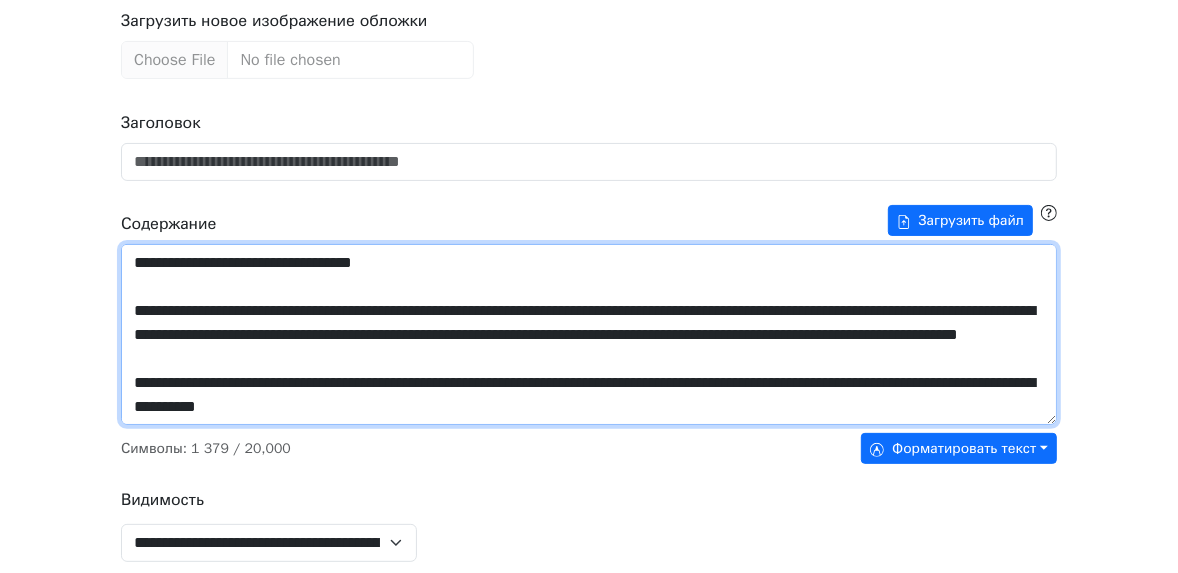 drag, startPoint x: 387, startPoint y: 272, endPoint x: 130, endPoint y: 268, distance: 257.03113 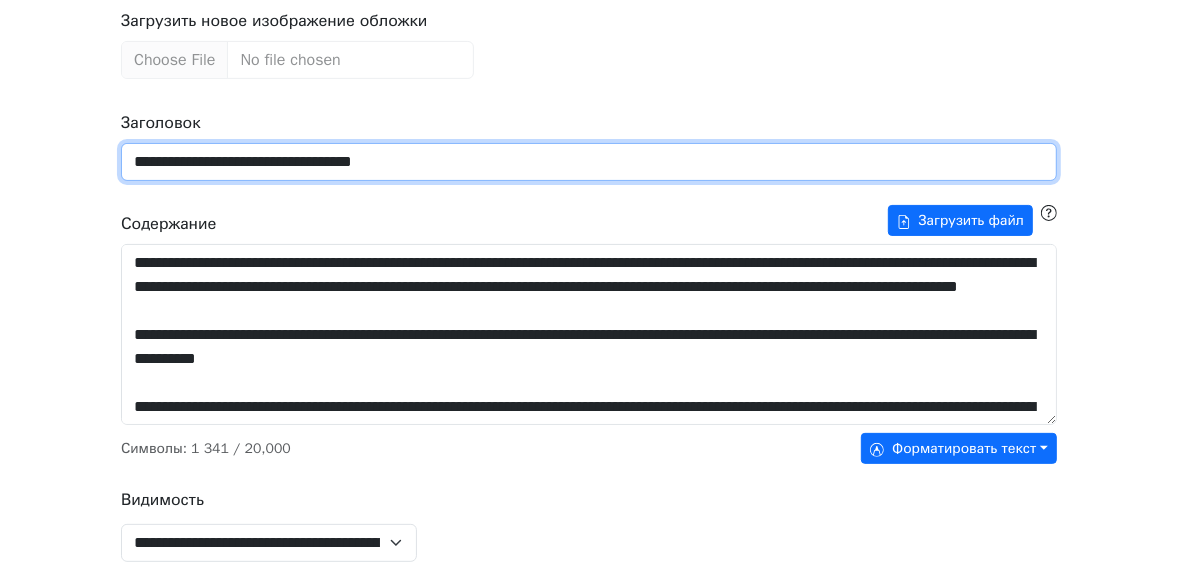 scroll, scrollTop: 160, scrollLeft: 0, axis: vertical 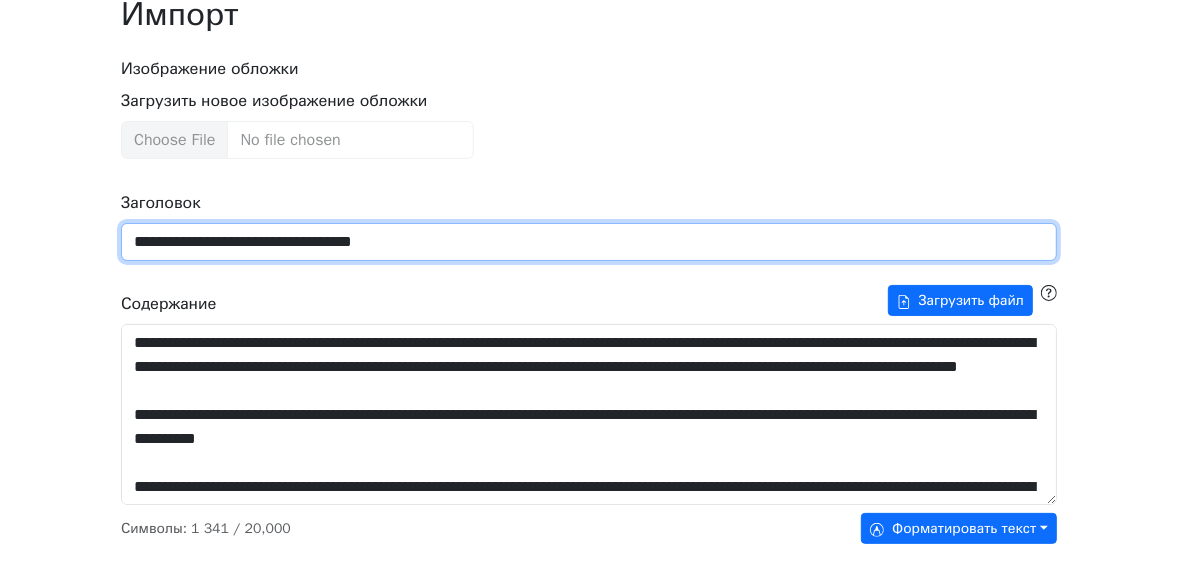 type on "**********" 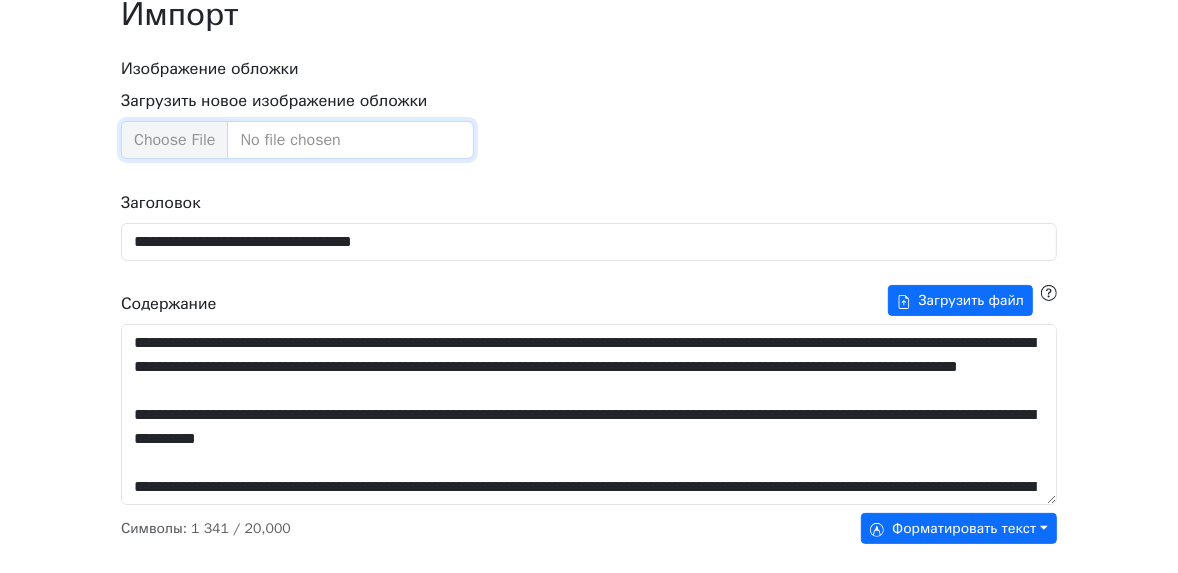 click on "Загрузить новое изображение обложки" at bounding box center (297, 140) 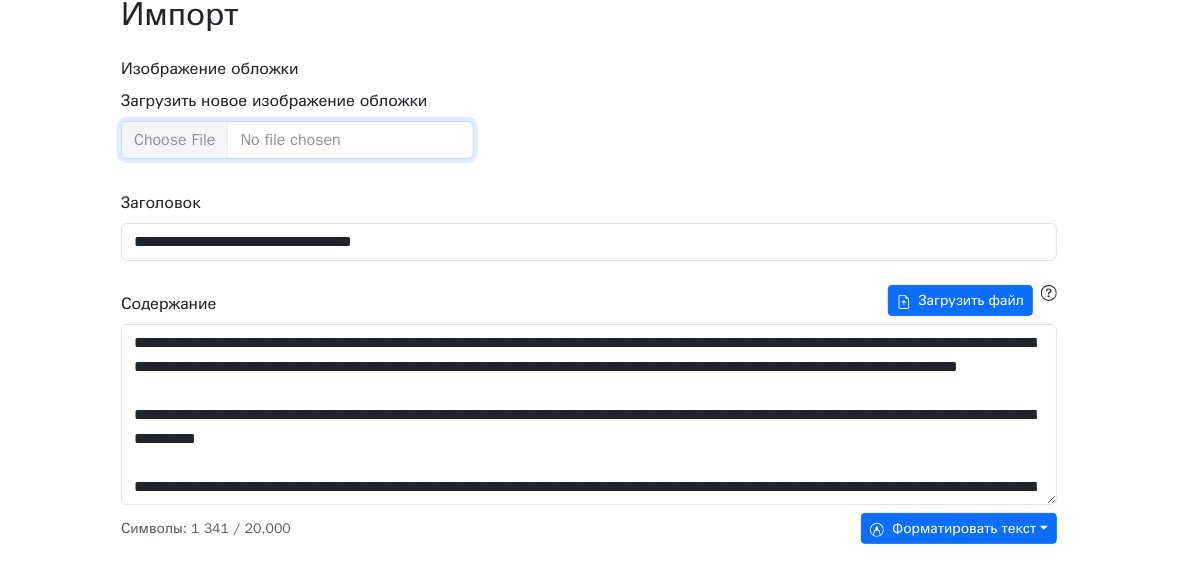 type on "**********" 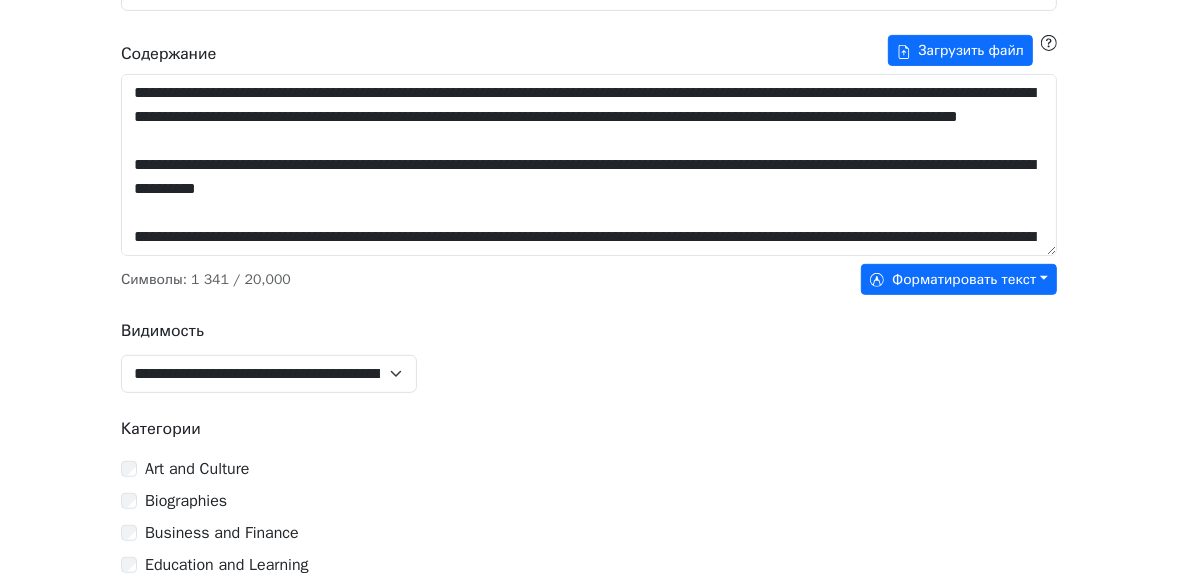 scroll, scrollTop: 592, scrollLeft: 0, axis: vertical 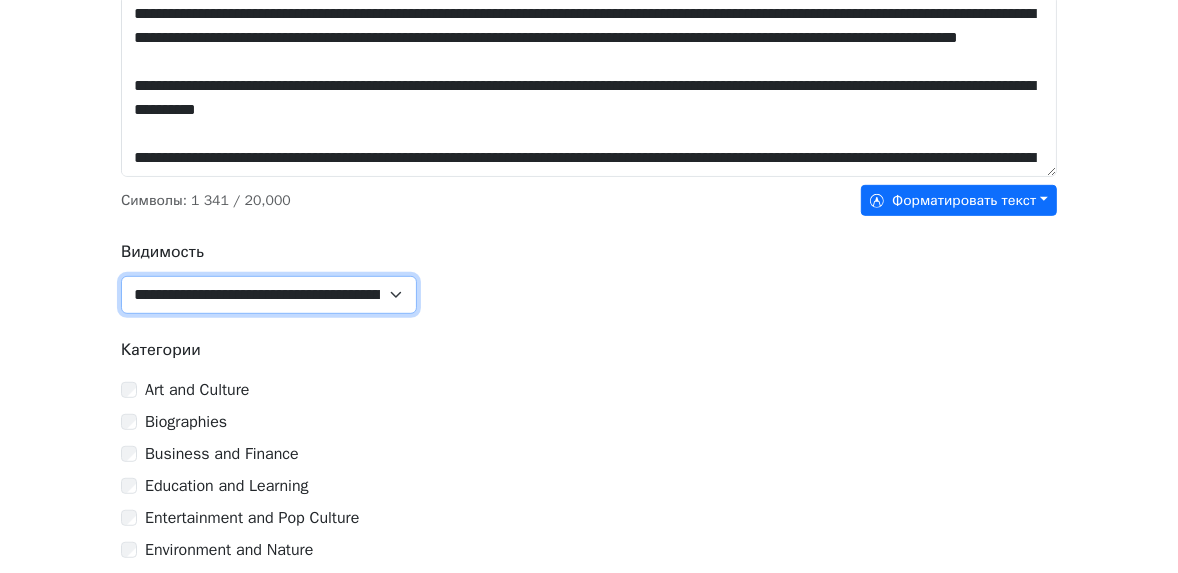 click on "**********" at bounding box center [269, 295] 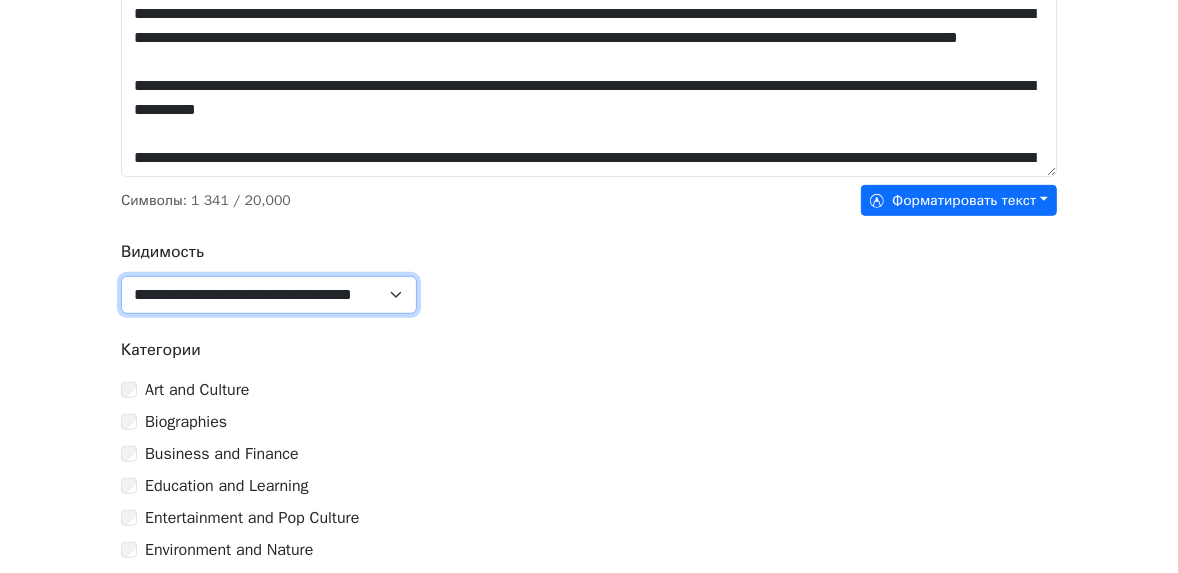 click on "**********" at bounding box center [269, 295] 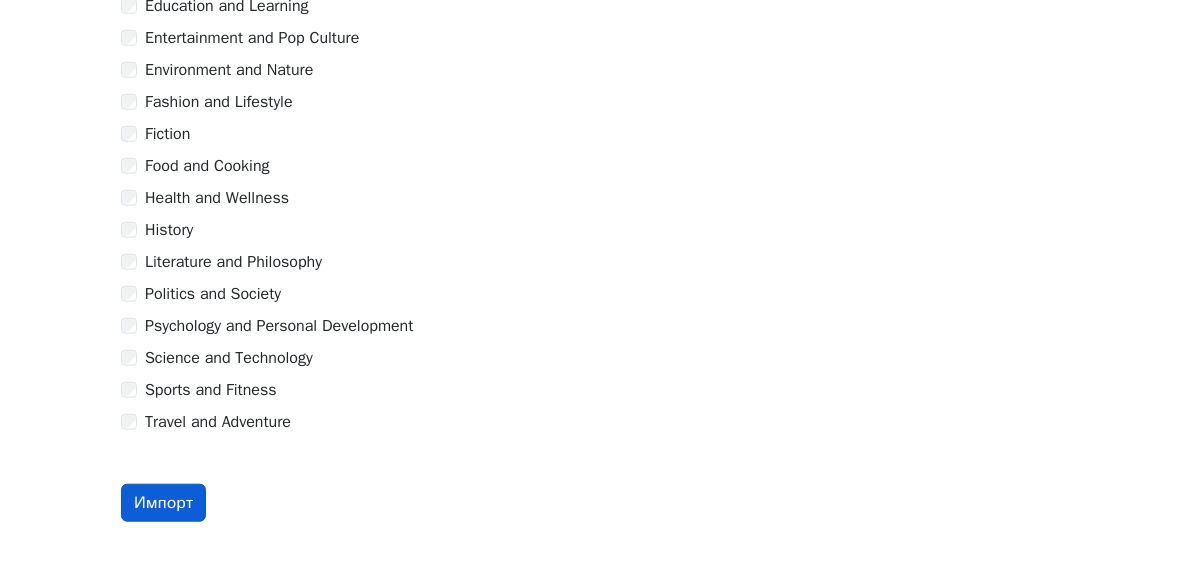 click on "Импорт" at bounding box center [163, 503] 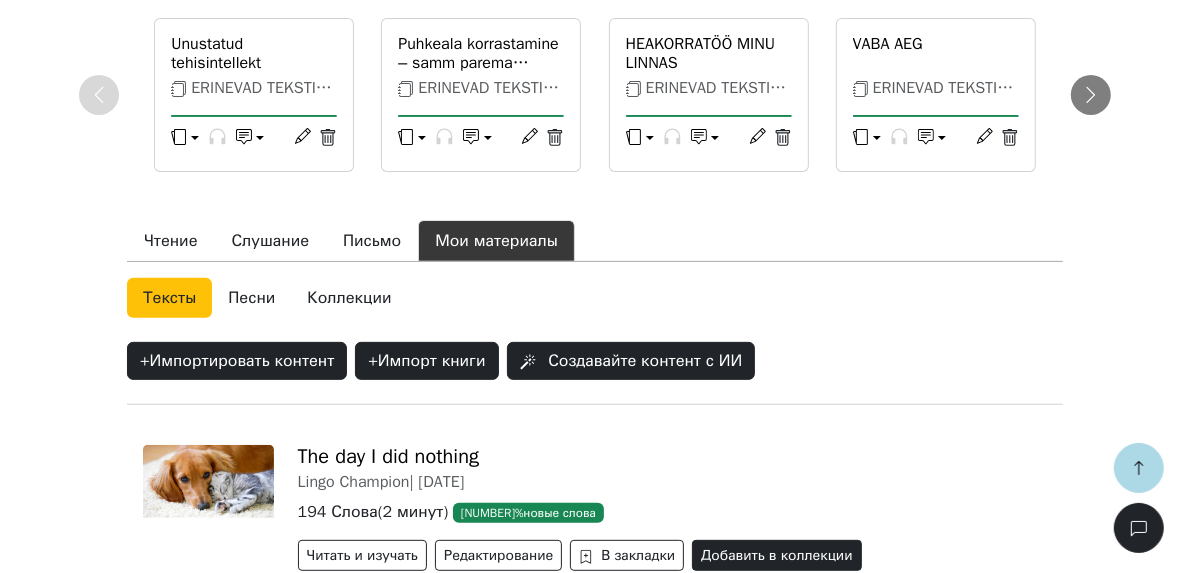 scroll, scrollTop: 605, scrollLeft: 0, axis: vertical 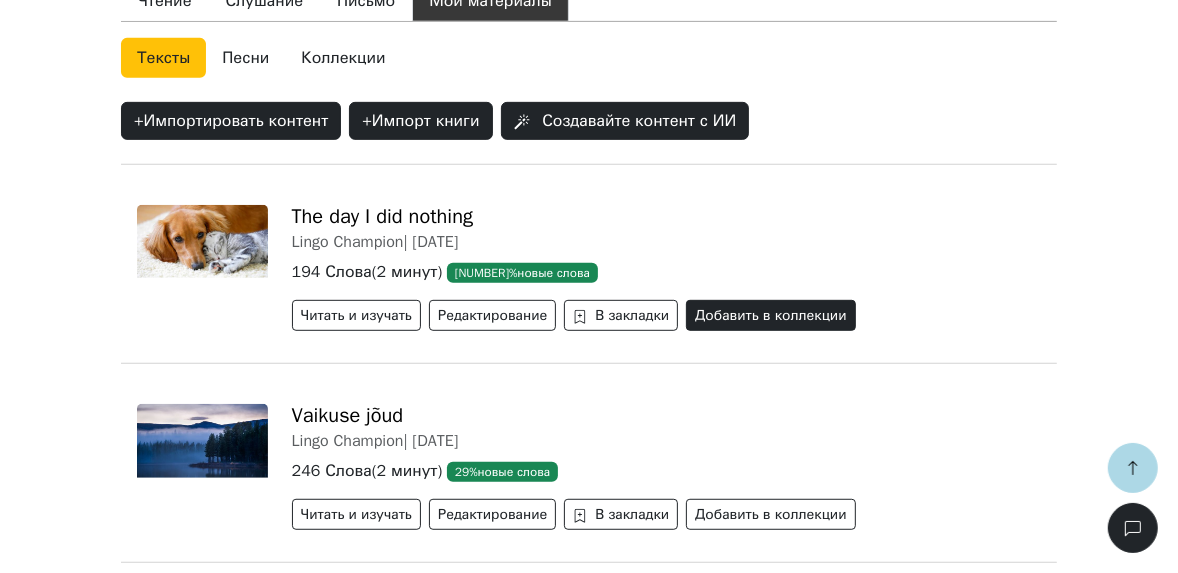 click on "Добавить в коллекции" at bounding box center [770, 315] 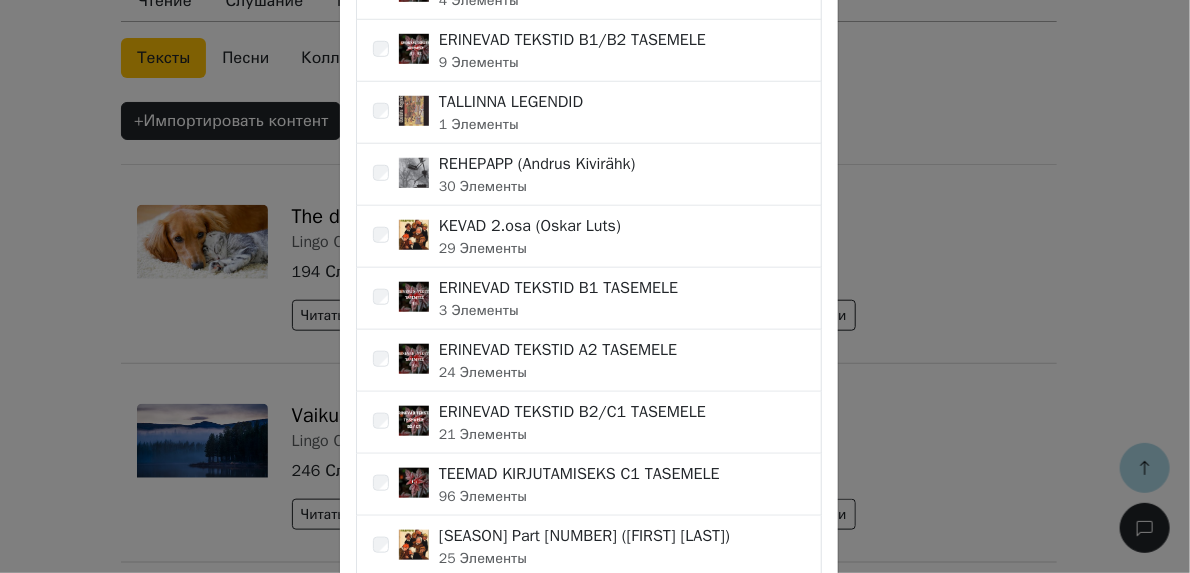 scroll, scrollTop: 560, scrollLeft: 0, axis: vertical 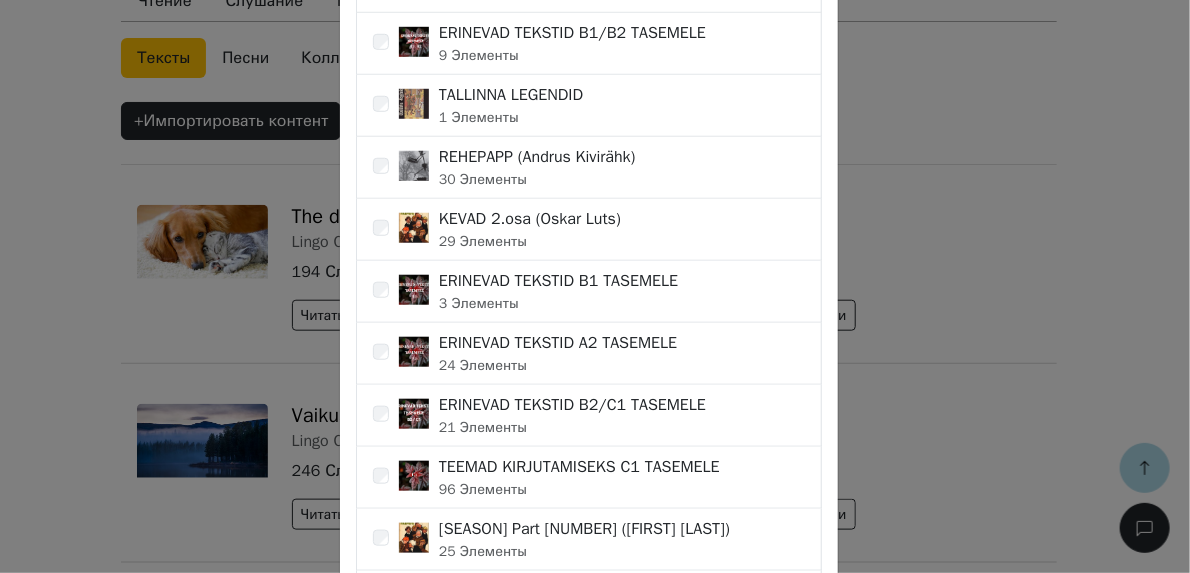 click on "[NUMBER]   Элементы" at bounding box center [572, 427] 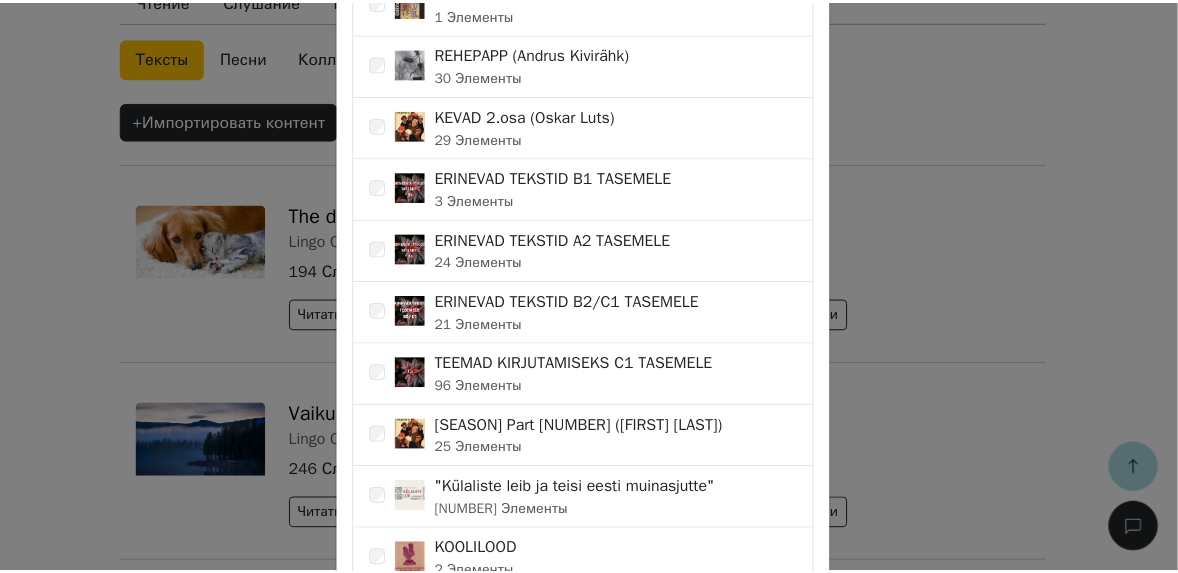 scroll, scrollTop: 904, scrollLeft: 0, axis: vertical 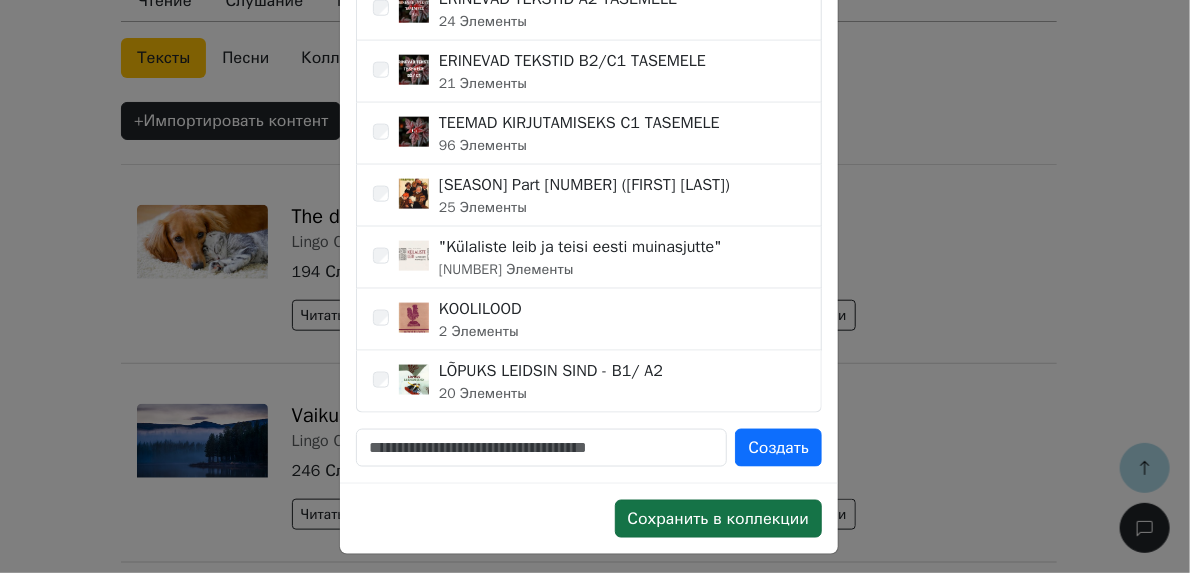 click on "Сохранить в коллекции" at bounding box center (718, 519) 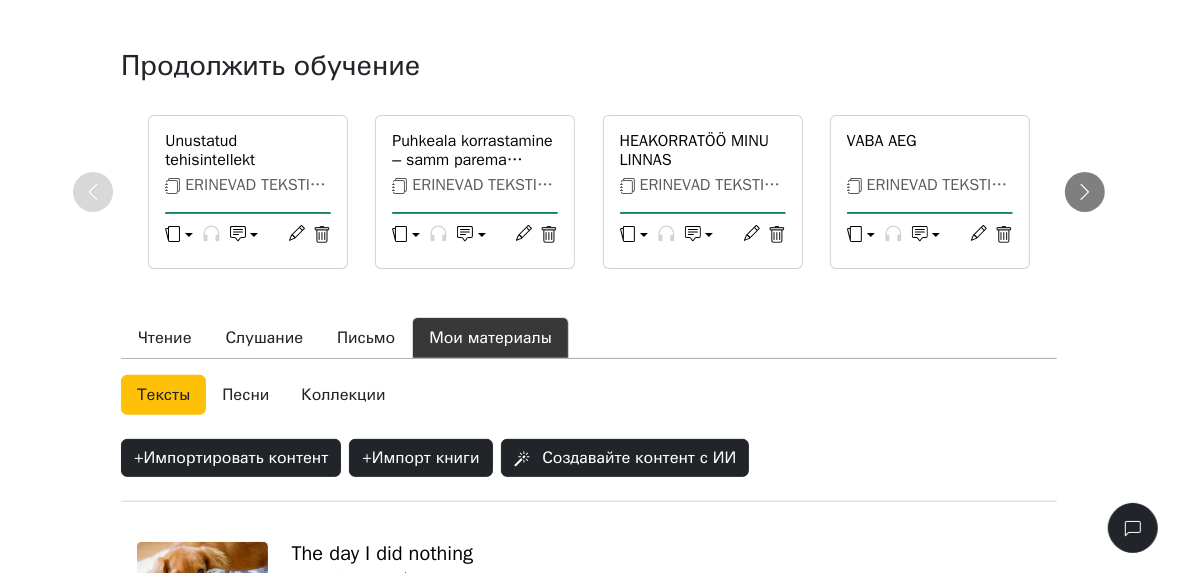scroll, scrollTop: 125, scrollLeft: 0, axis: vertical 